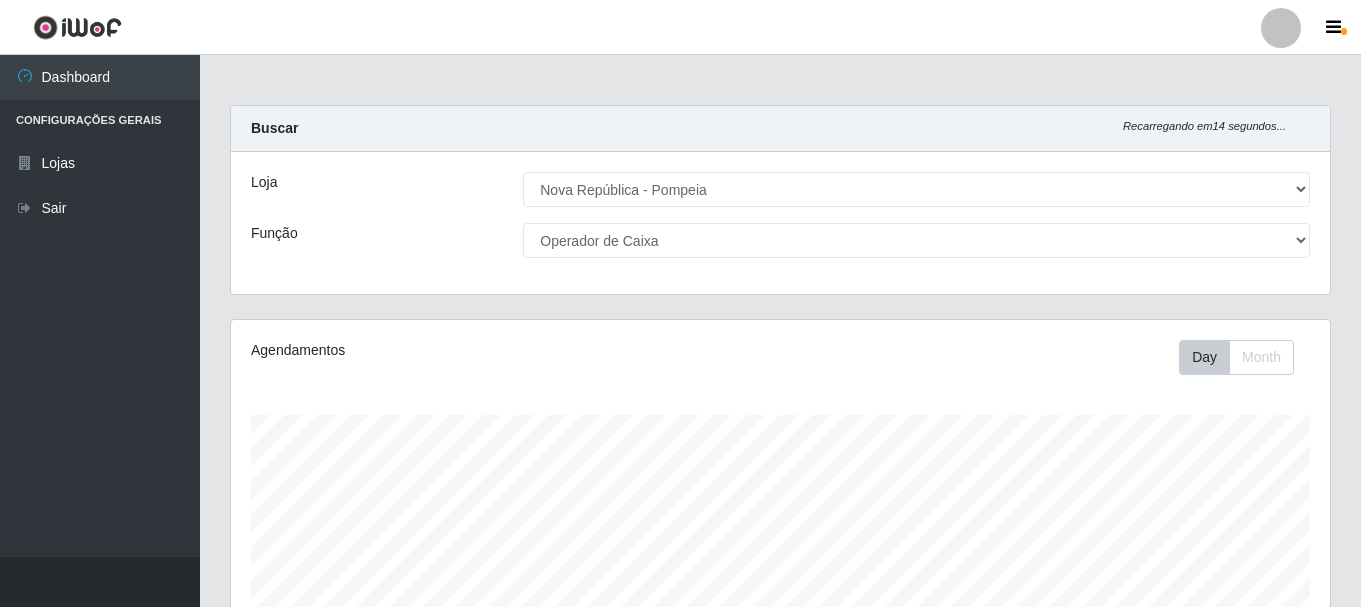 select on "64" 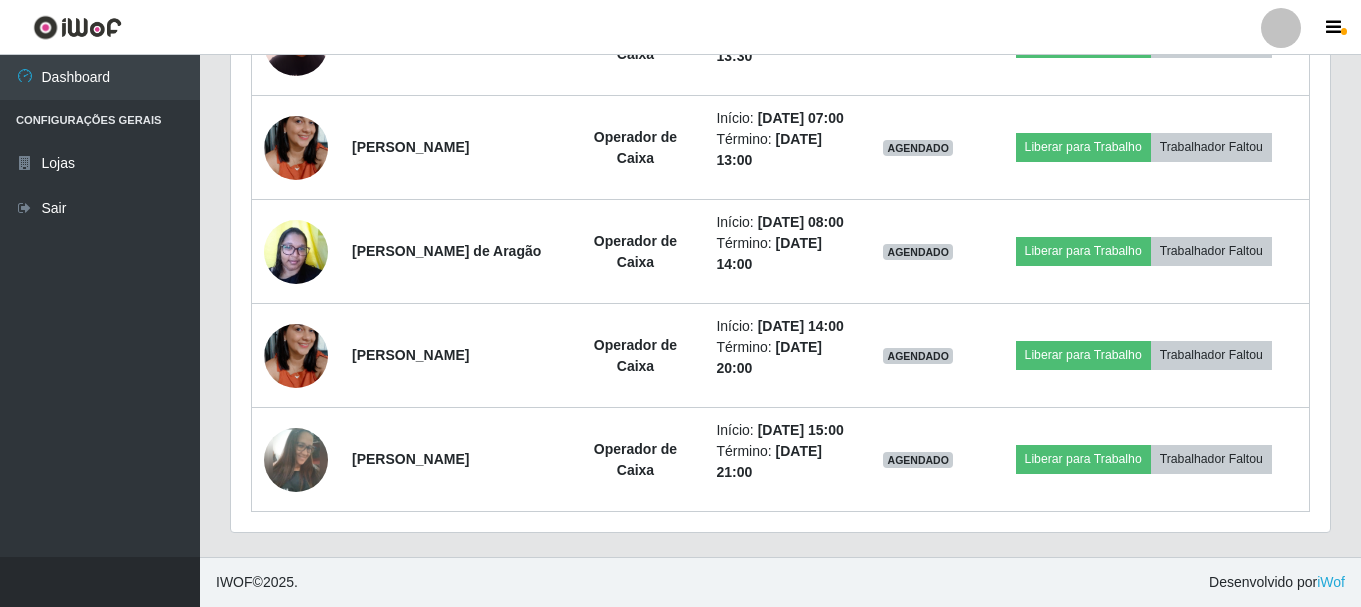 scroll, scrollTop: 999585, scrollLeft: 998901, axis: both 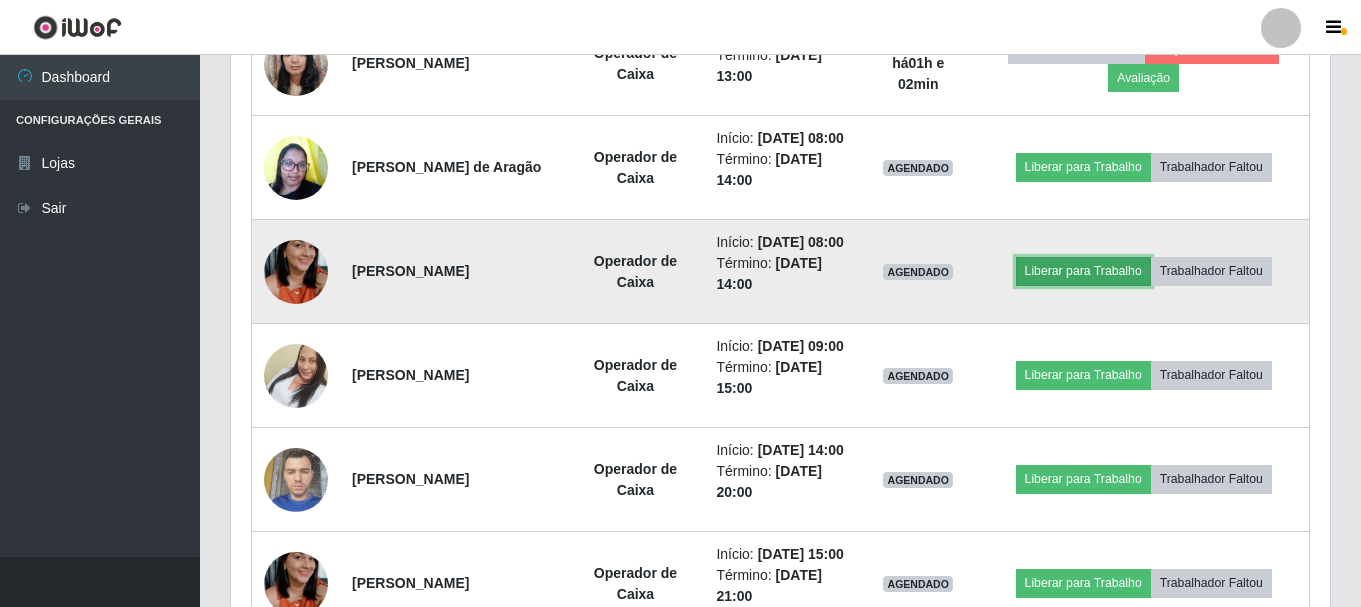 click on "Liberar para Trabalho" at bounding box center [1083, 271] 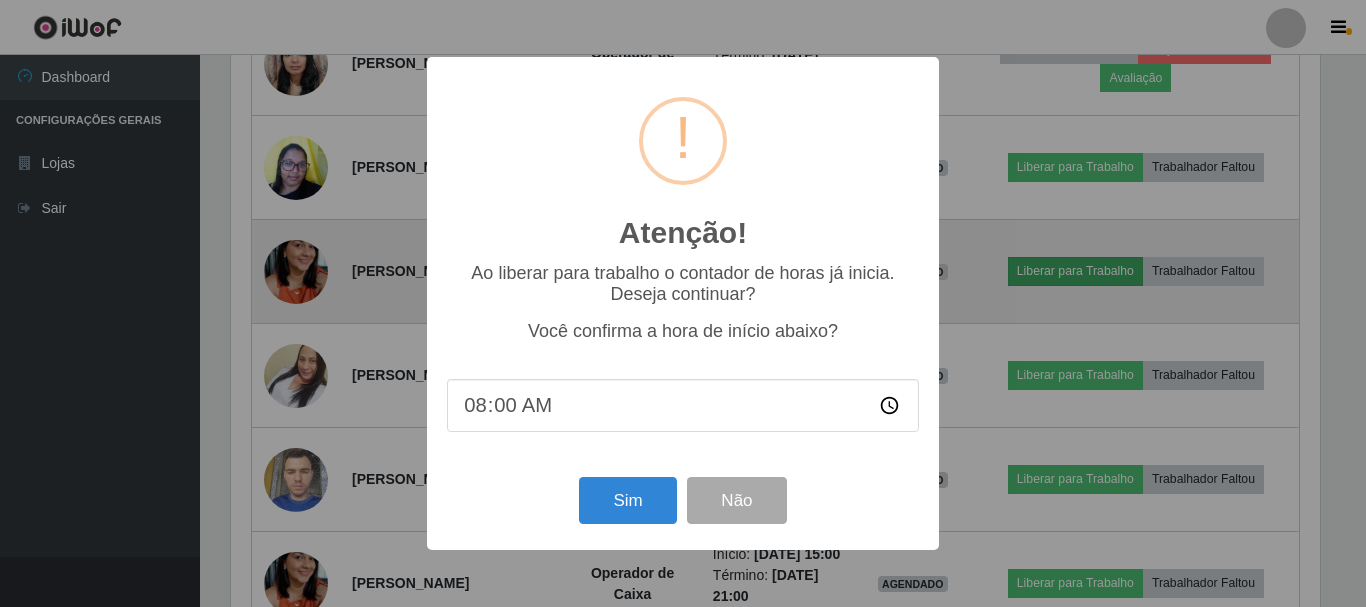 scroll, scrollTop: 999585, scrollLeft: 998911, axis: both 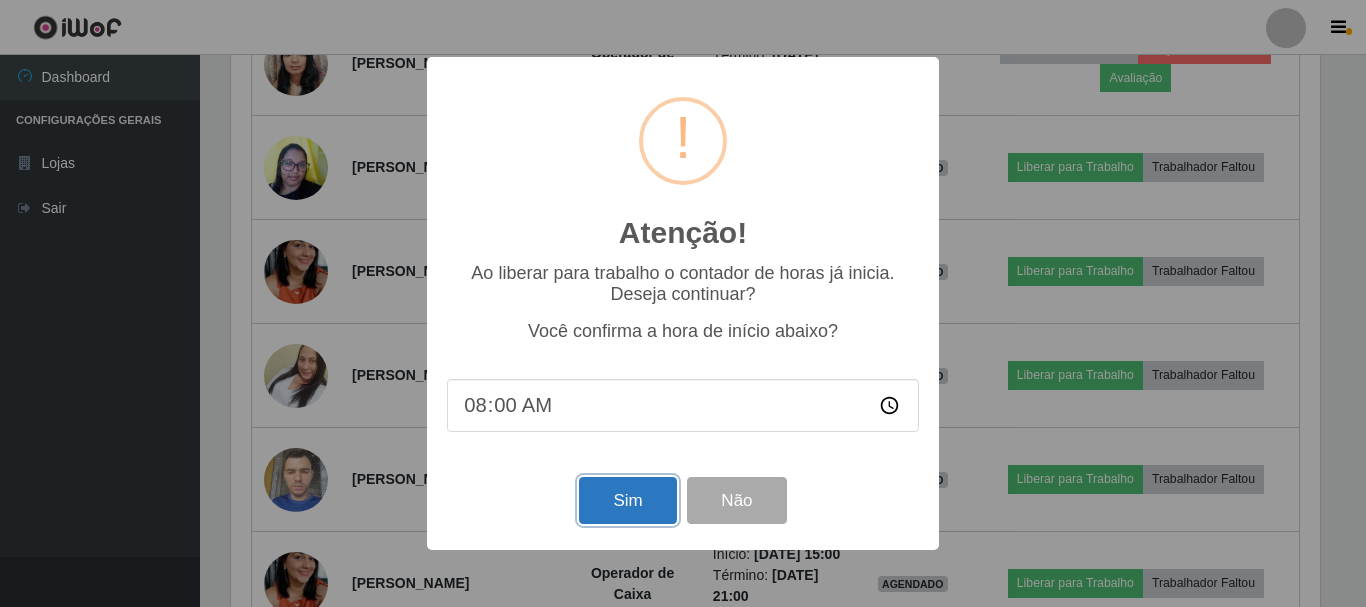 click on "Sim" at bounding box center [627, 500] 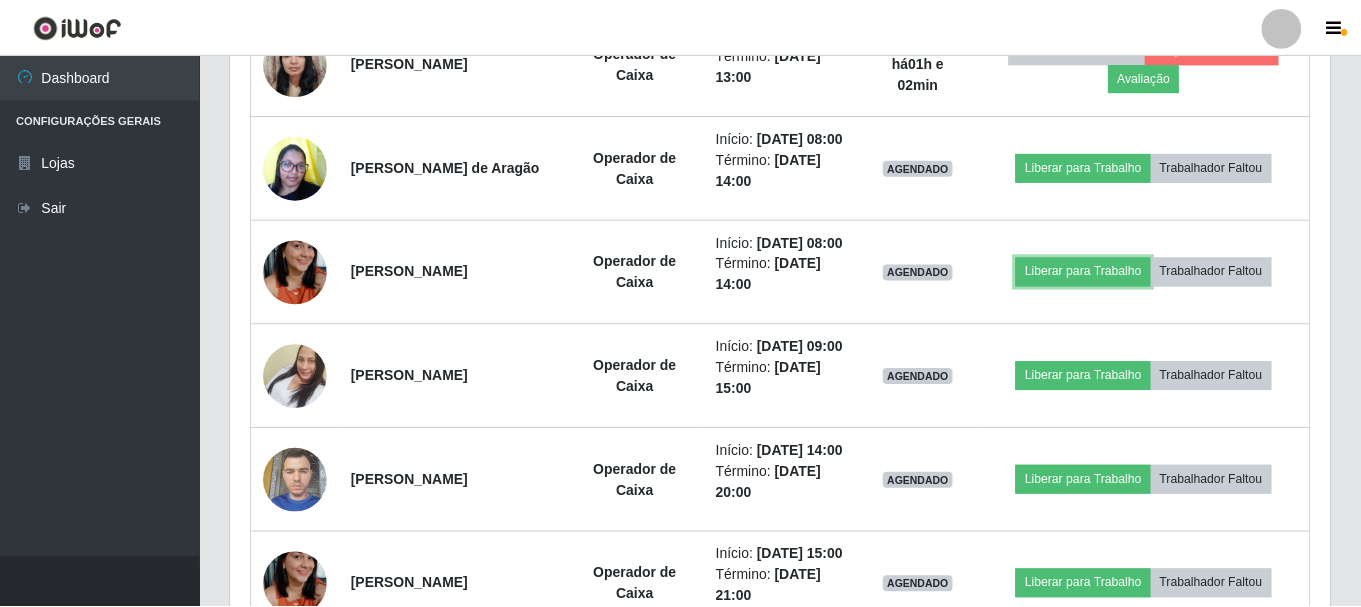scroll, scrollTop: 999585, scrollLeft: 998901, axis: both 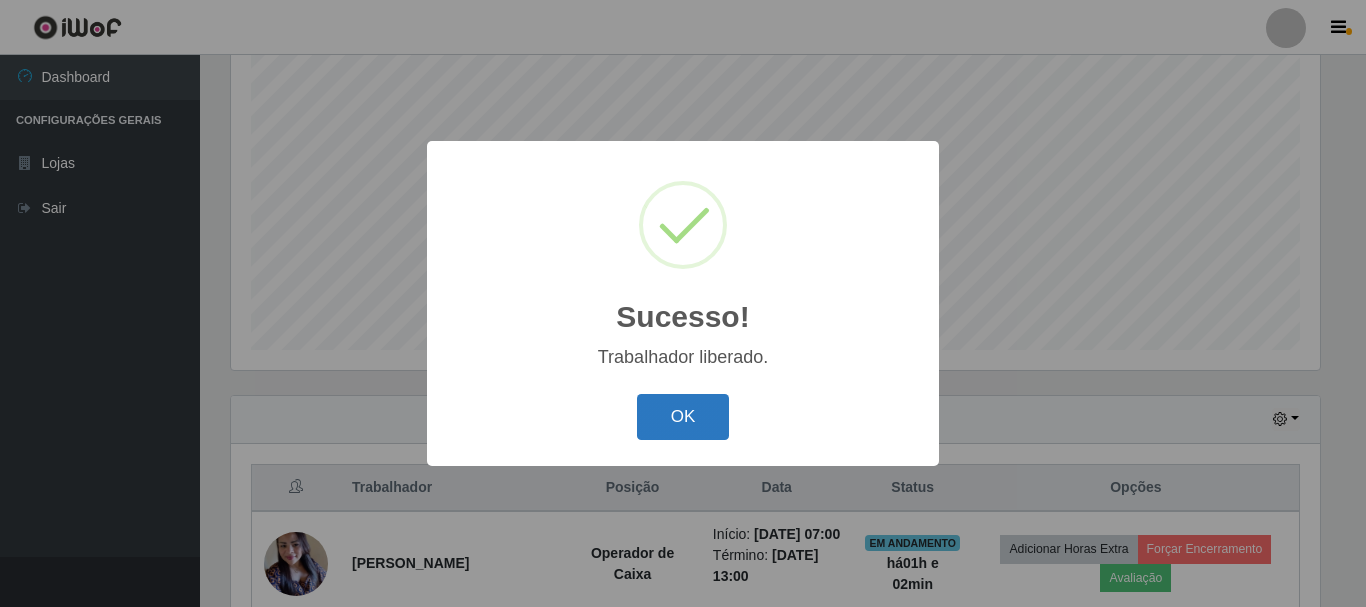 click on "OK" at bounding box center [683, 417] 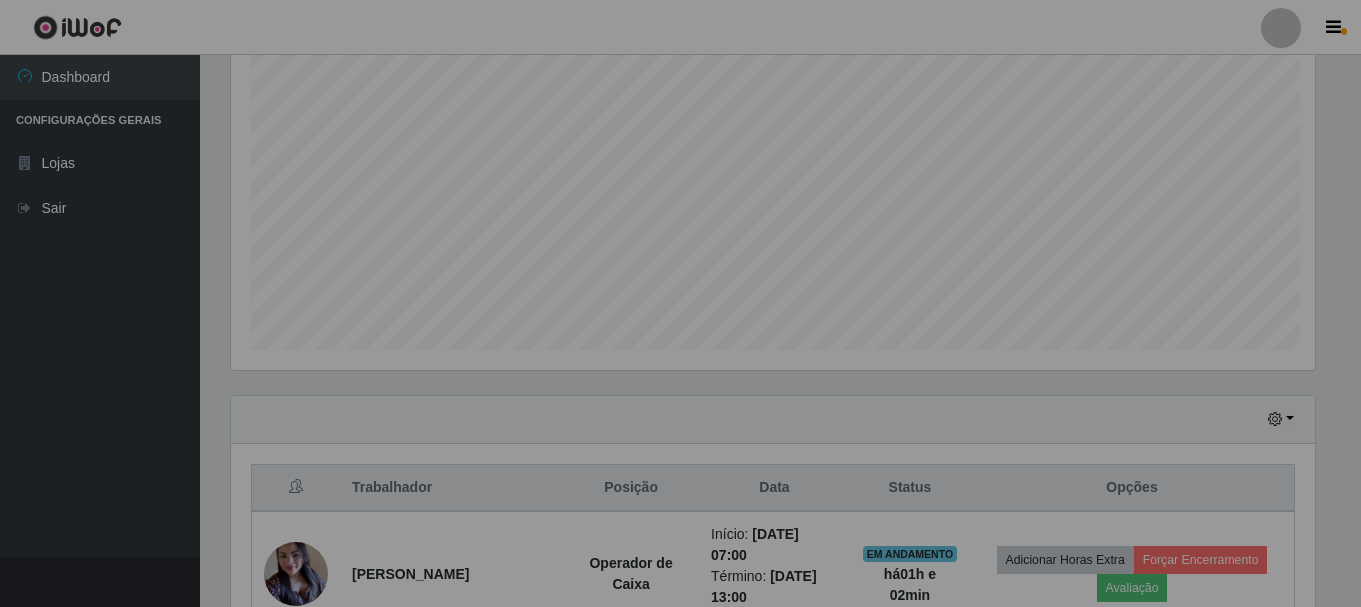 scroll, scrollTop: 999585, scrollLeft: 998901, axis: both 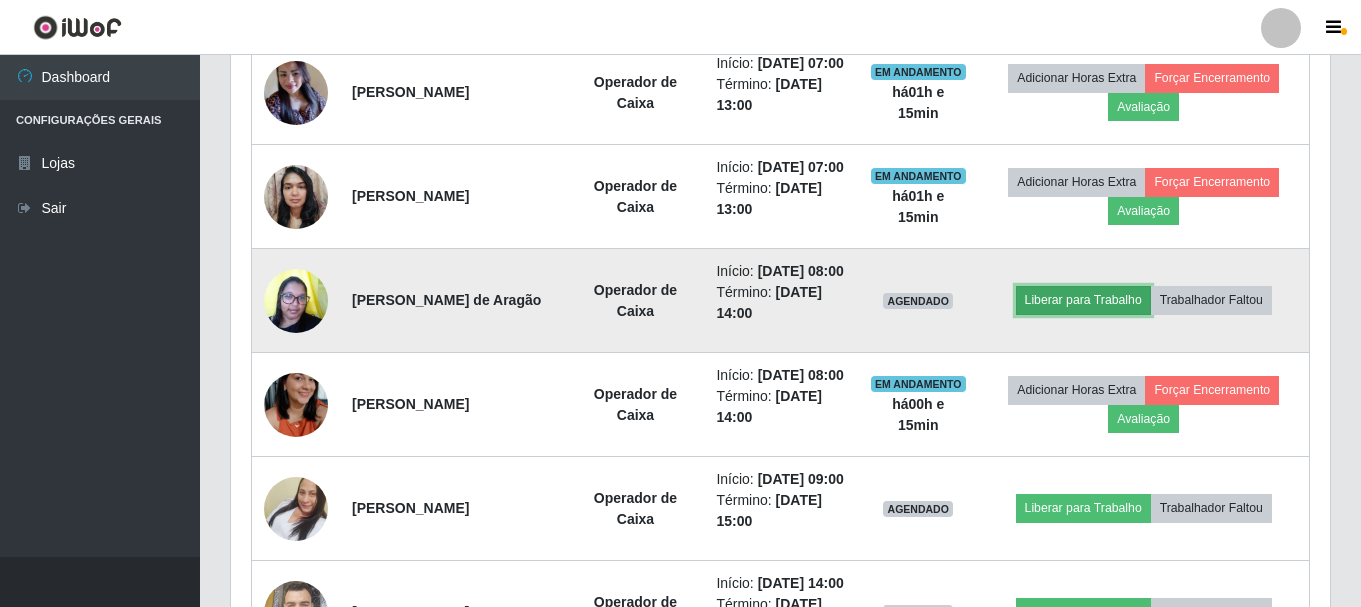 click on "Liberar para Trabalho" at bounding box center [1083, 300] 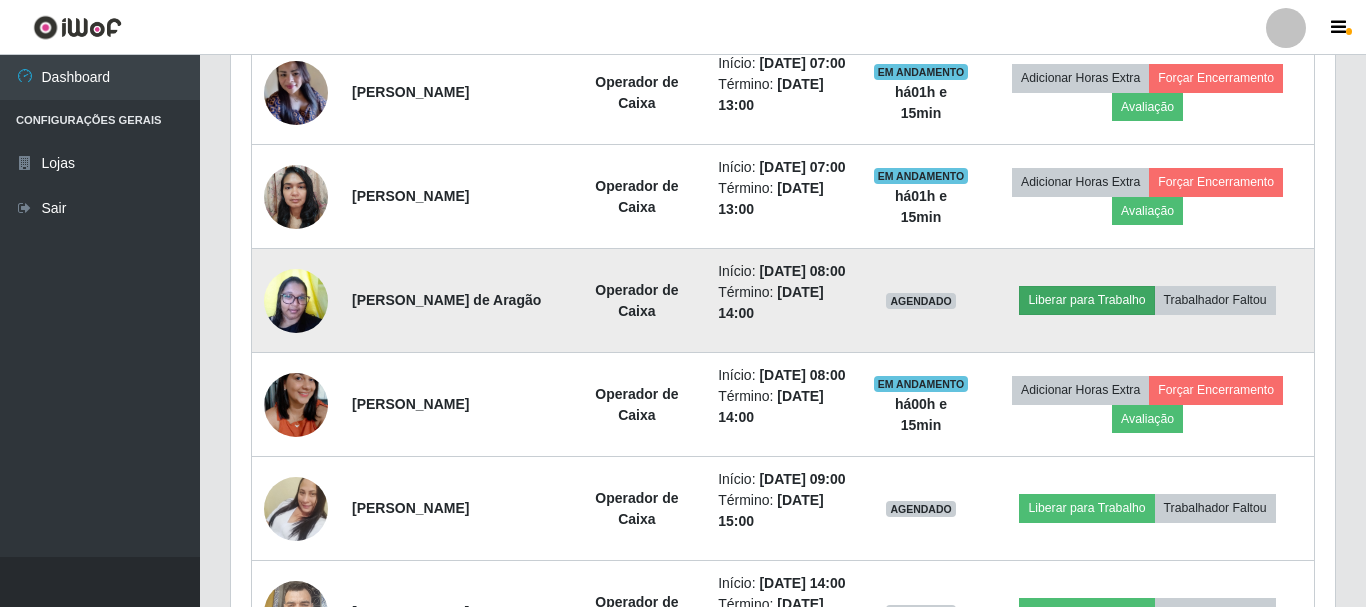 scroll, scrollTop: 999585, scrollLeft: 998911, axis: both 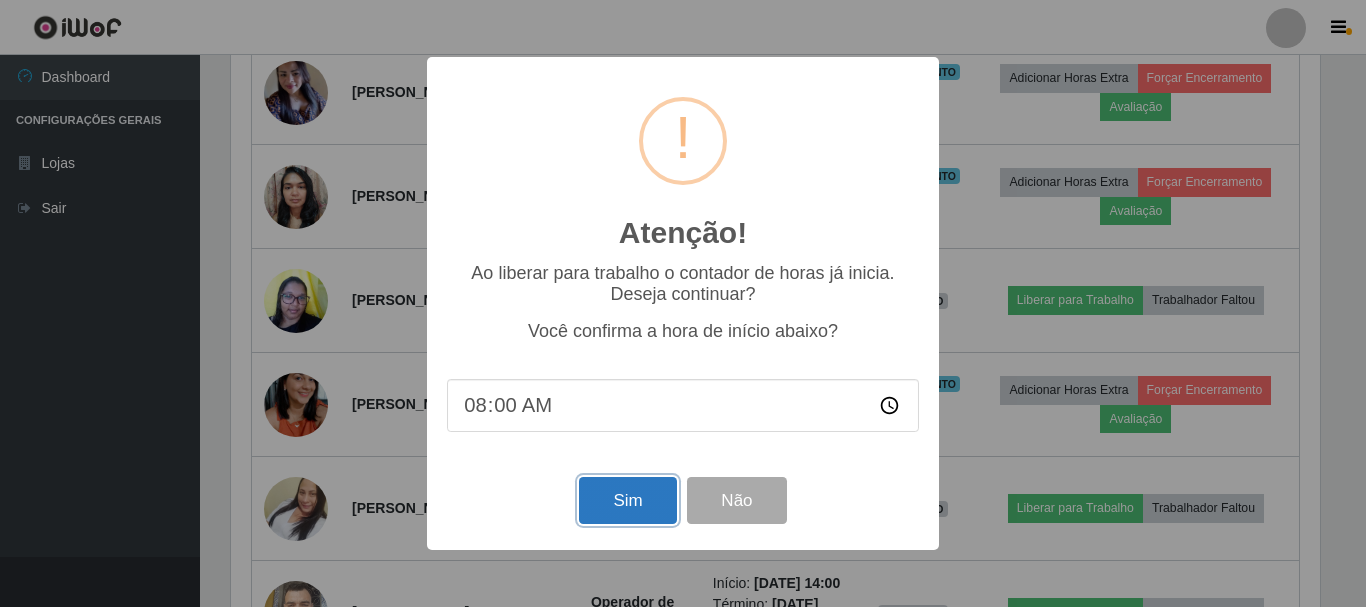 click on "Sim" at bounding box center [627, 500] 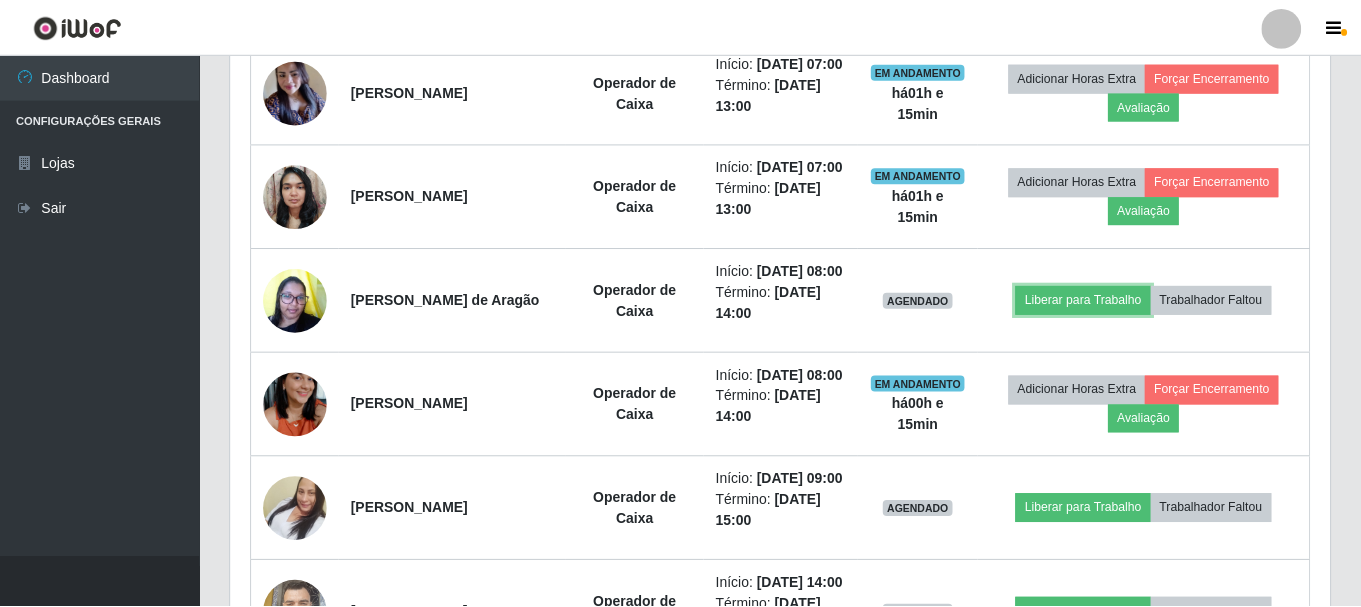 scroll, scrollTop: 999585, scrollLeft: 998901, axis: both 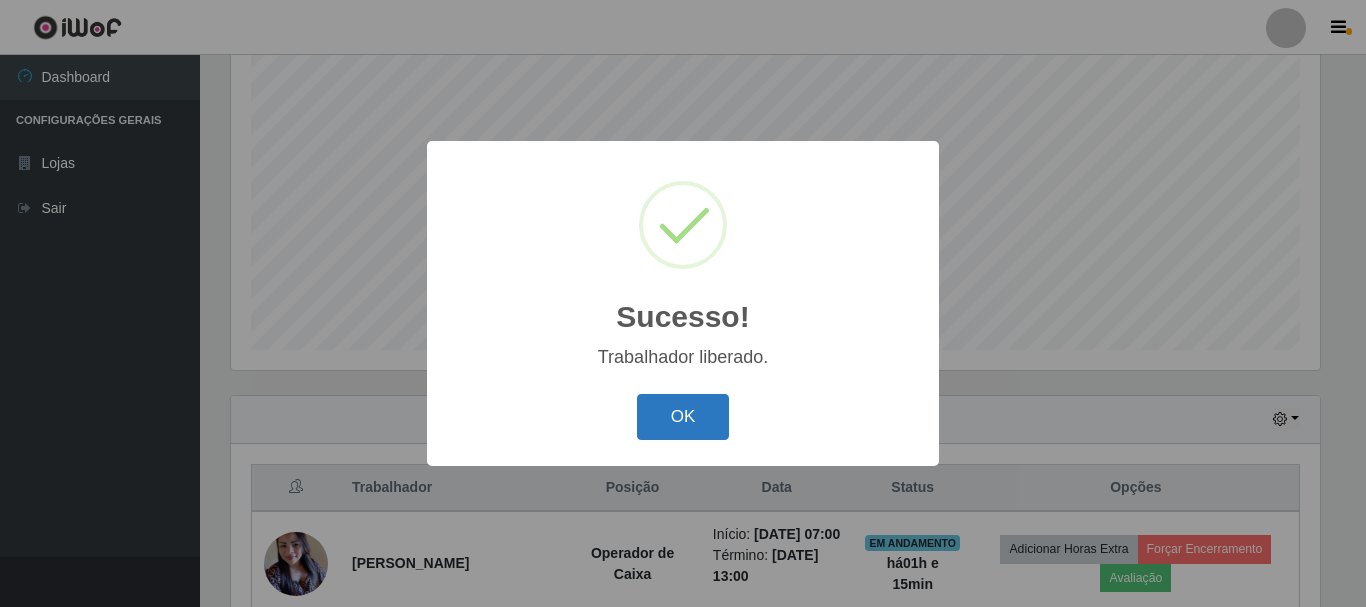 click on "OK" at bounding box center [683, 417] 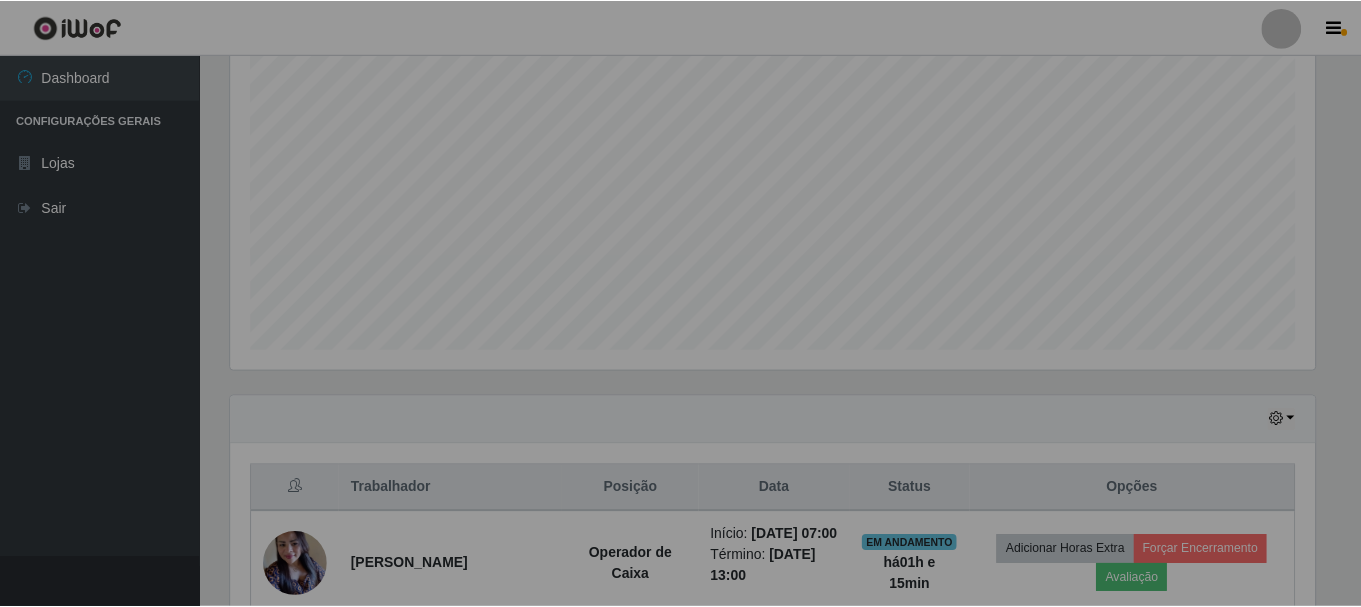 scroll, scrollTop: 999585, scrollLeft: 998901, axis: both 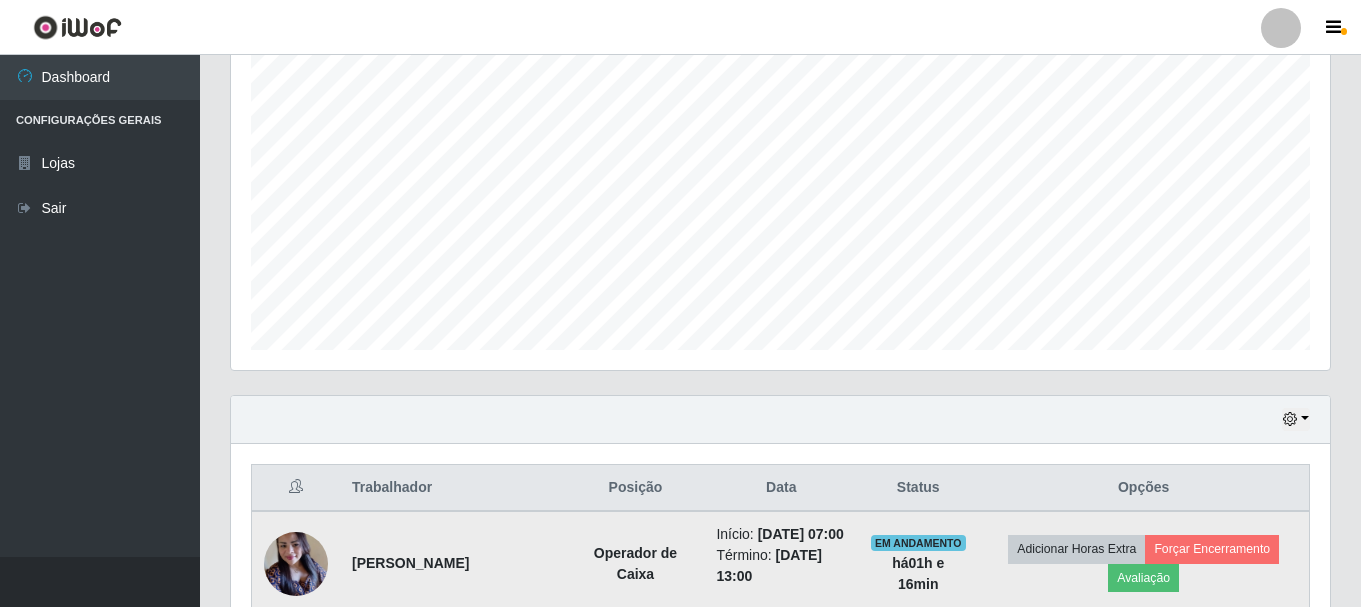 drag, startPoint x: 345, startPoint y: 564, endPoint x: 576, endPoint y: 582, distance: 231.70024 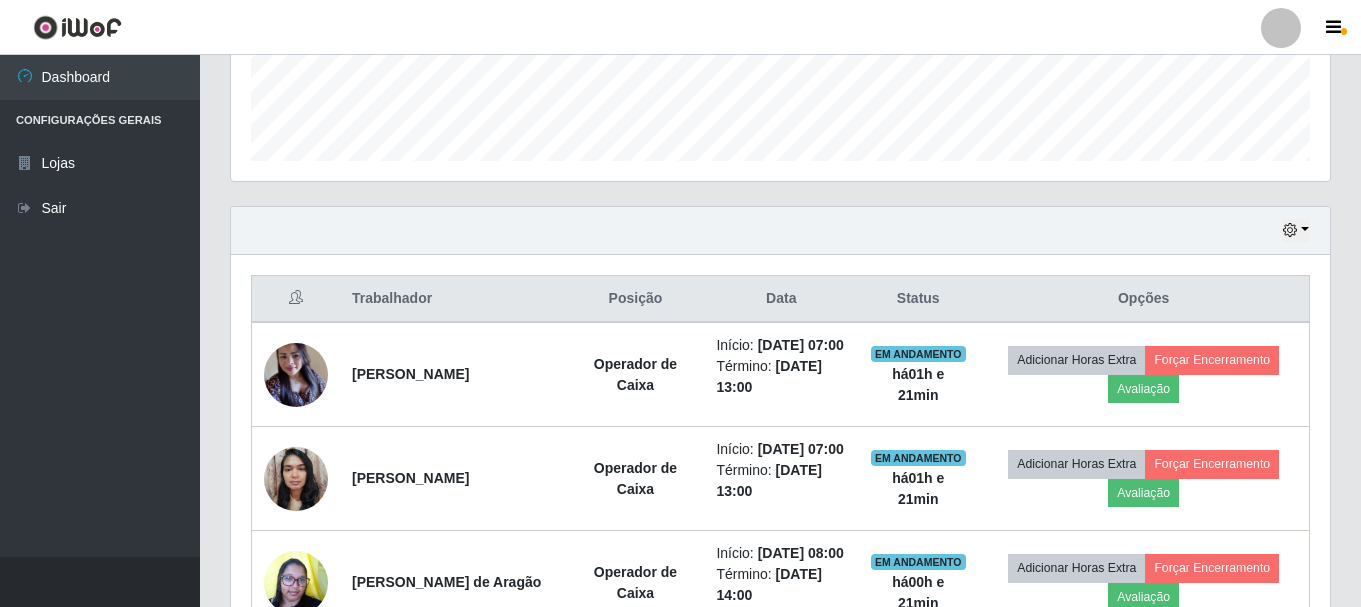 scroll, scrollTop: 565, scrollLeft: 0, axis: vertical 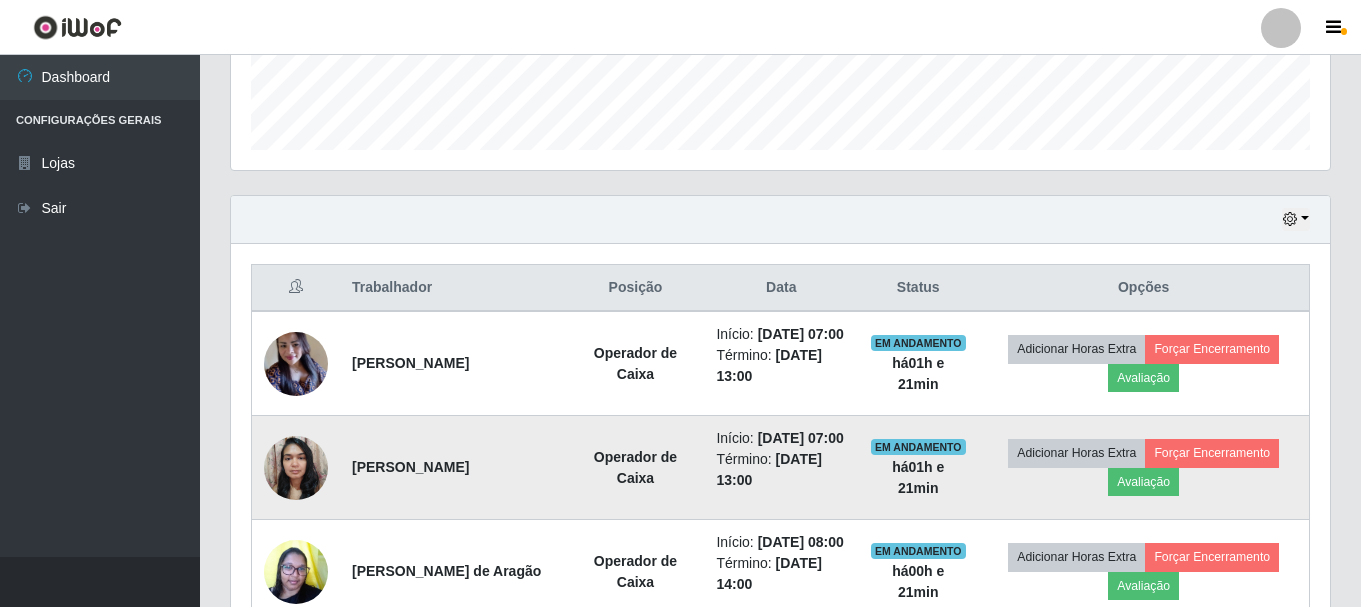 drag, startPoint x: 347, startPoint y: 500, endPoint x: 528, endPoint y: 502, distance: 181.01105 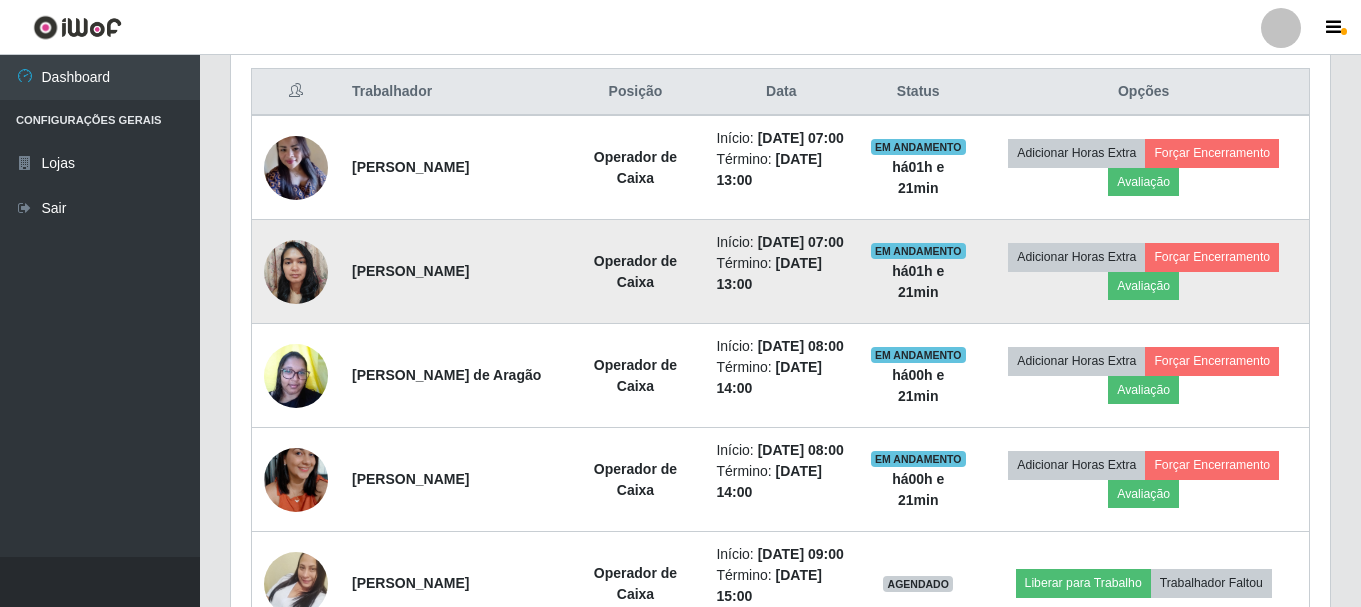 scroll, scrollTop: 765, scrollLeft: 0, axis: vertical 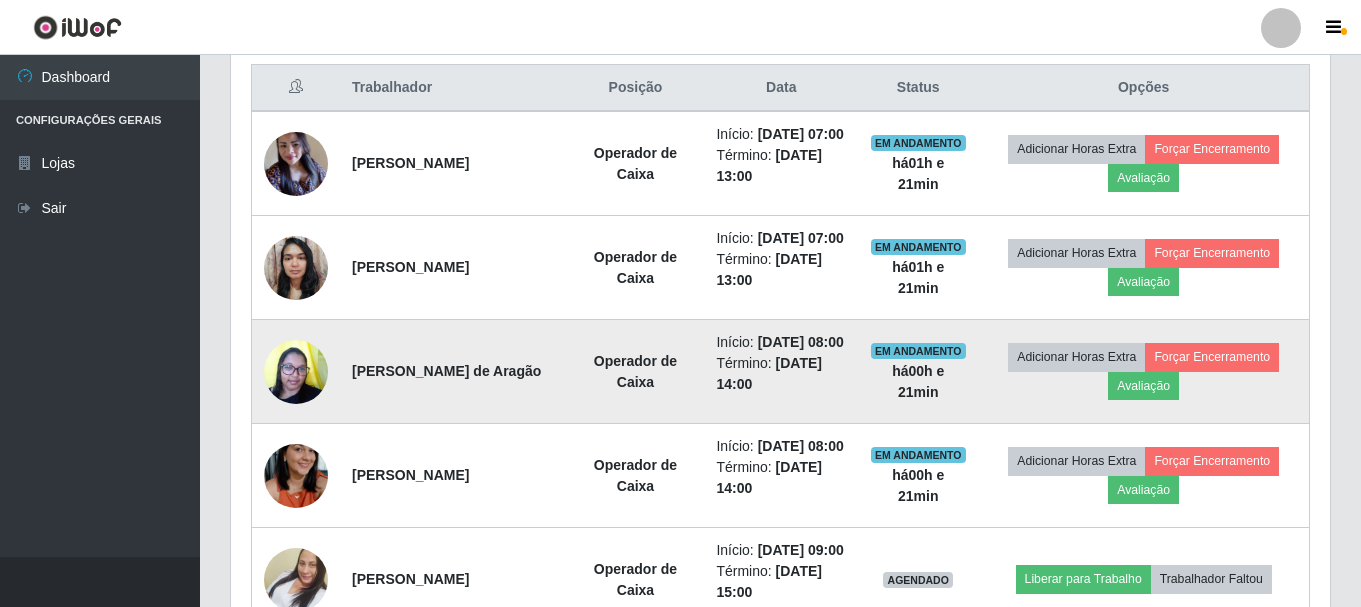 drag, startPoint x: 347, startPoint y: 425, endPoint x: 582, endPoint y: 418, distance: 235.10423 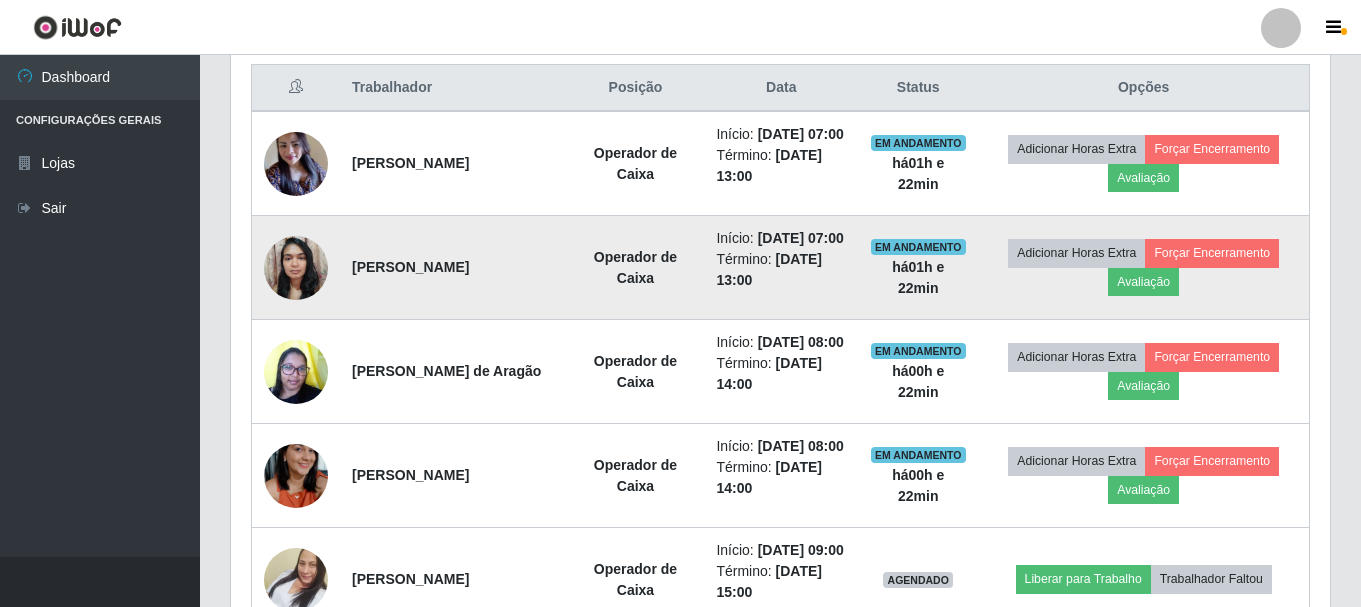 drag, startPoint x: 345, startPoint y: 299, endPoint x: 515, endPoint y: 284, distance: 170.66048 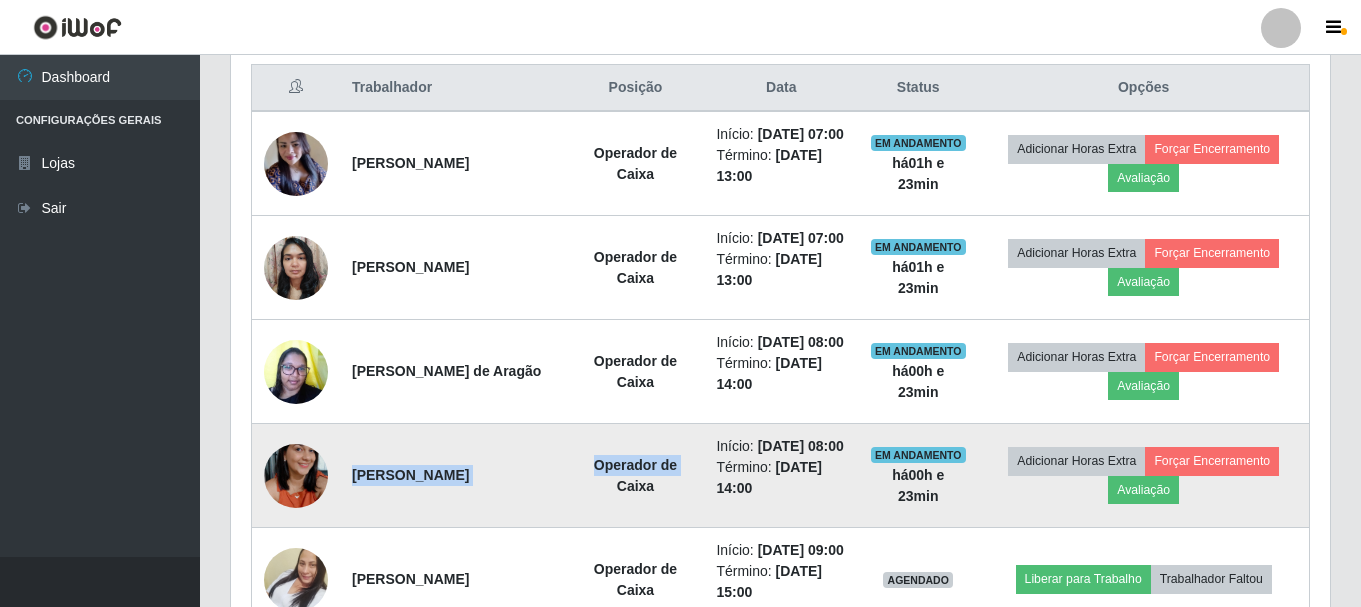 drag, startPoint x: 347, startPoint y: 553, endPoint x: 596, endPoint y: 551, distance: 249.00803 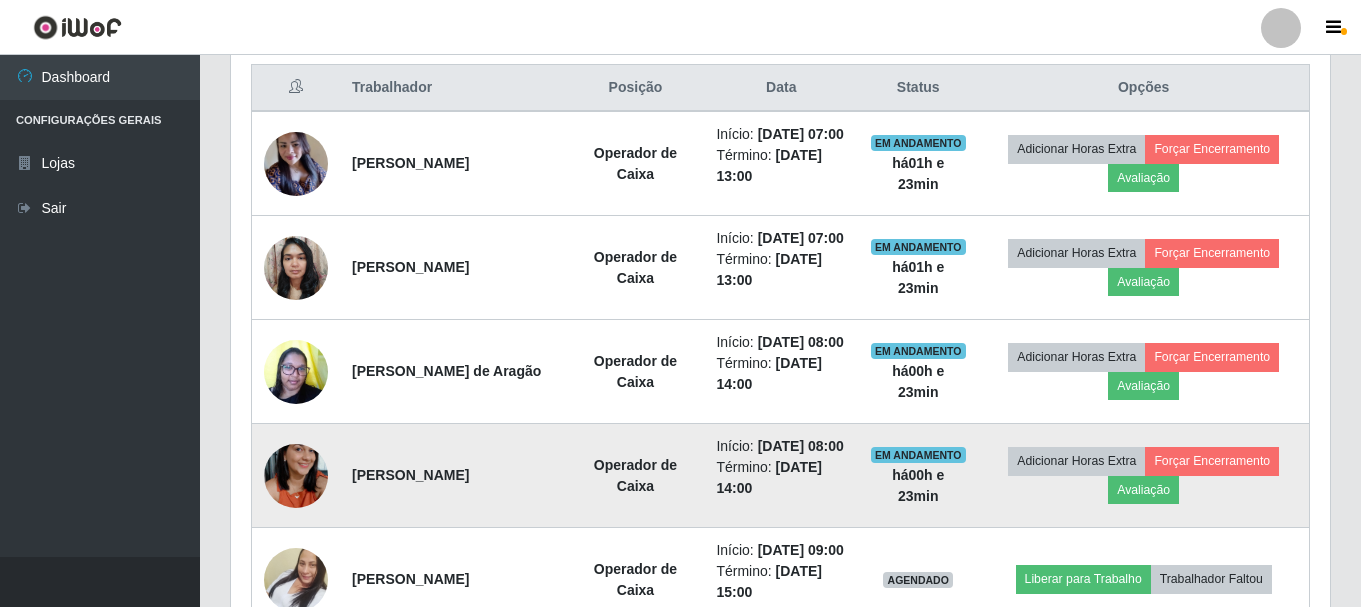 drag, startPoint x: 346, startPoint y: 555, endPoint x: 581, endPoint y: 557, distance: 235.00851 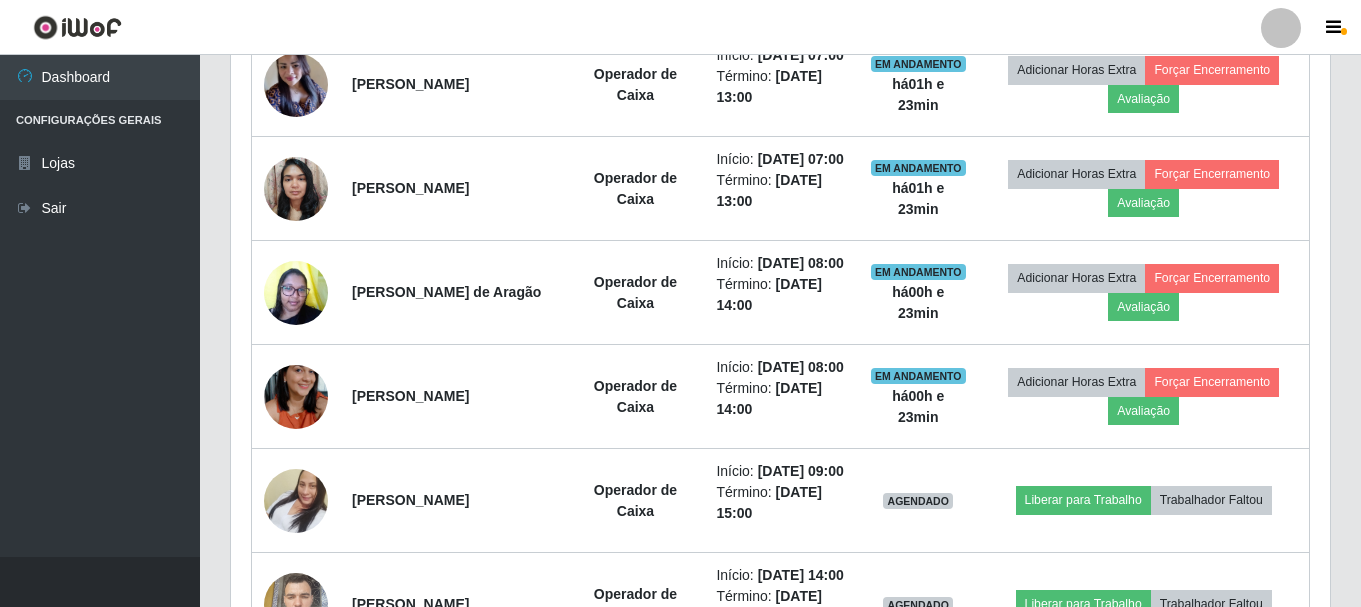 scroll, scrollTop: 965, scrollLeft: 0, axis: vertical 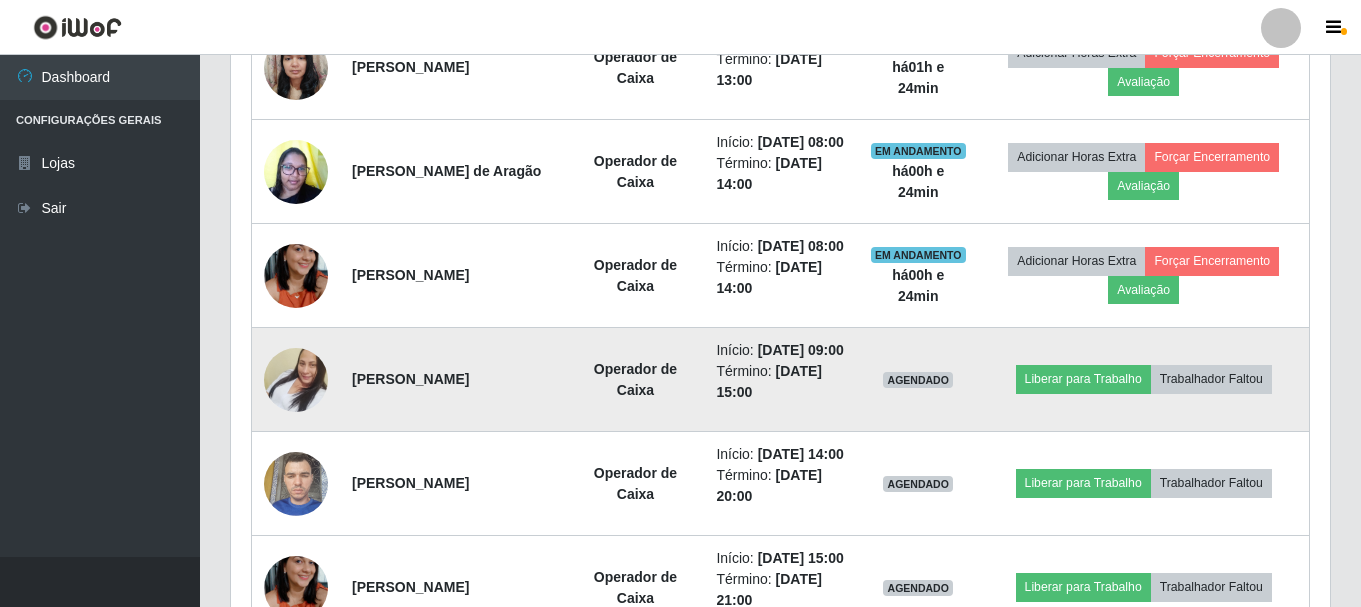 drag, startPoint x: 345, startPoint y: 477, endPoint x: 515, endPoint y: 476, distance: 170.00294 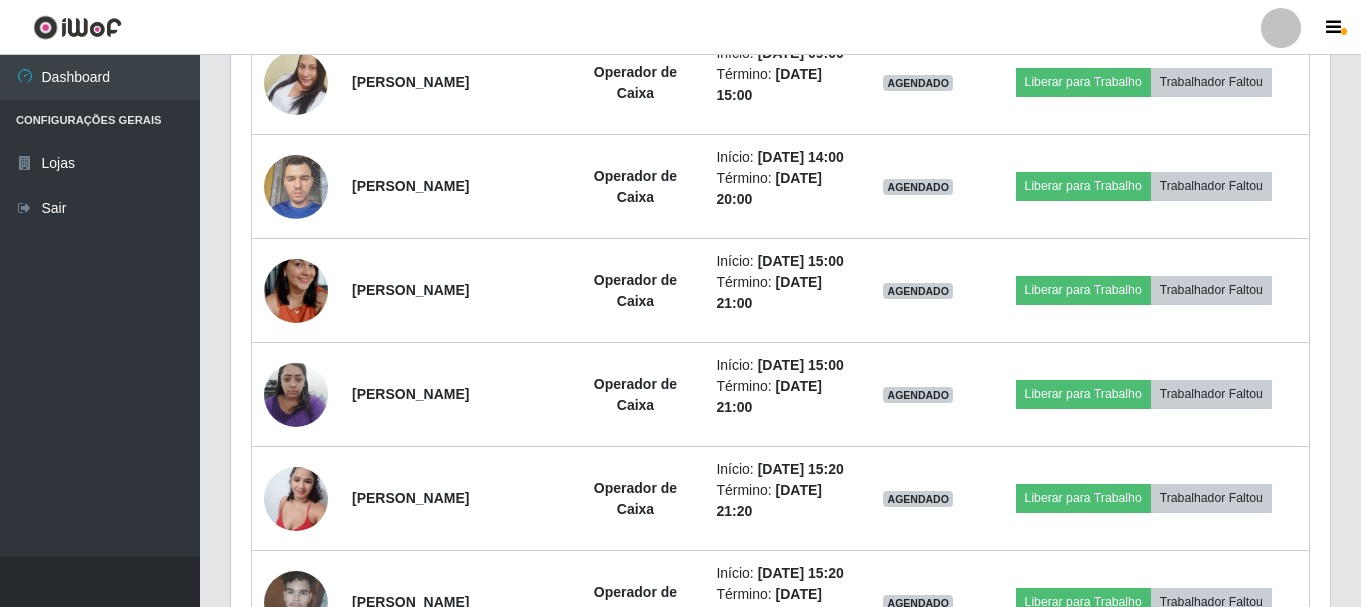 scroll, scrollTop: 1265, scrollLeft: 0, axis: vertical 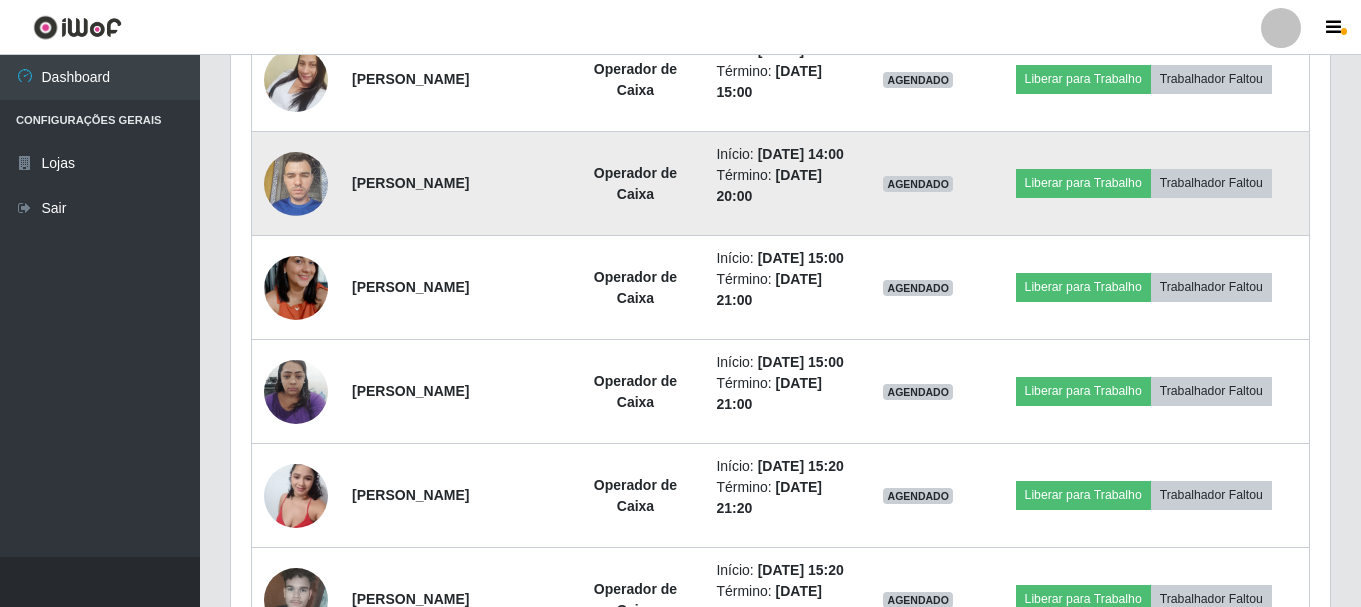 drag, startPoint x: 348, startPoint y: 302, endPoint x: 510, endPoint y: 302, distance: 162 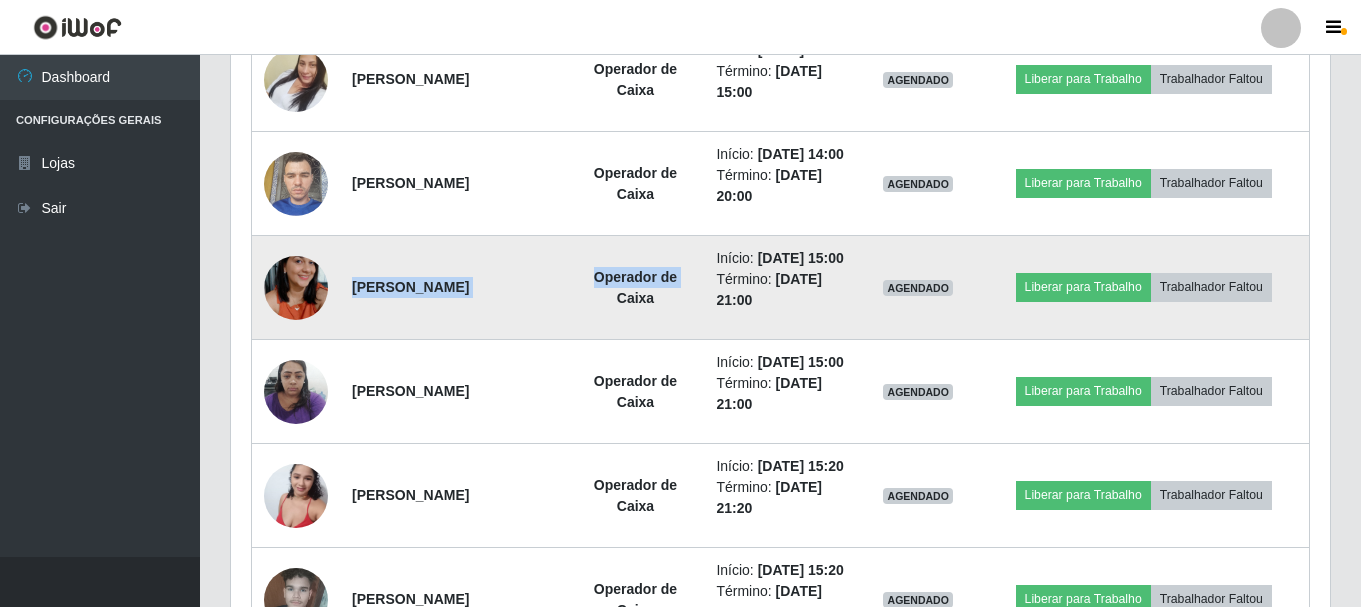 drag, startPoint x: 346, startPoint y: 427, endPoint x: 598, endPoint y: 458, distance: 253.89958 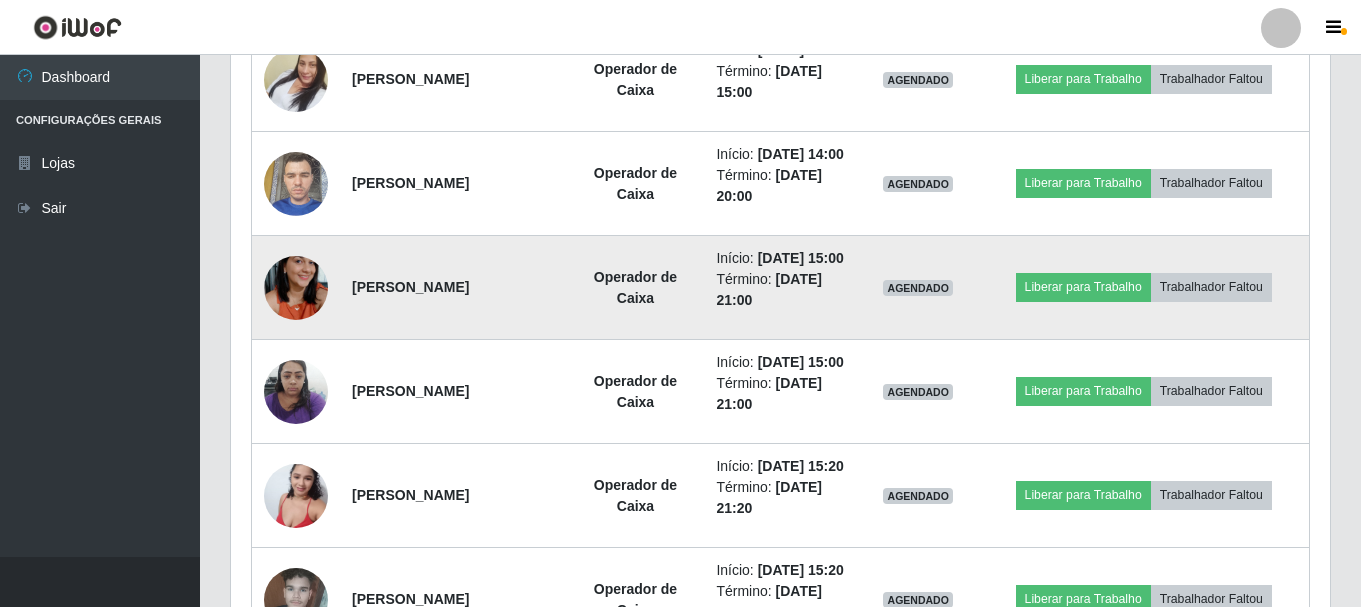drag, startPoint x: 350, startPoint y: 431, endPoint x: 579, endPoint y: 432, distance: 229.00218 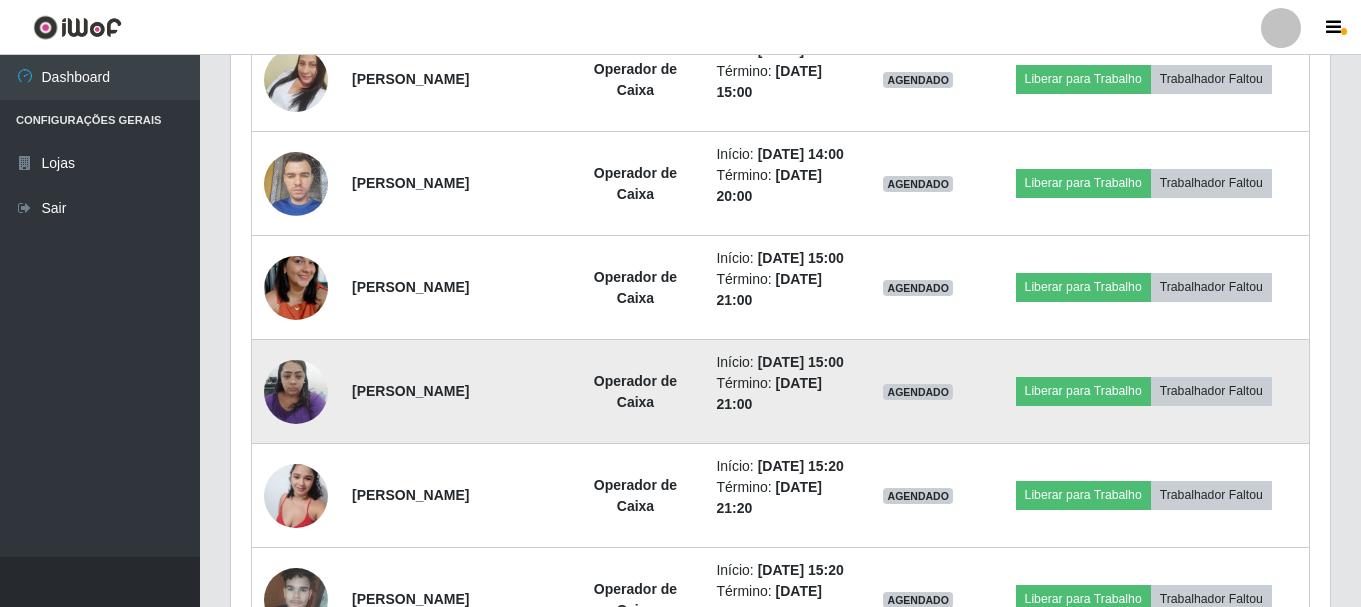 drag, startPoint x: 348, startPoint y: 552, endPoint x: 506, endPoint y: 572, distance: 159.26079 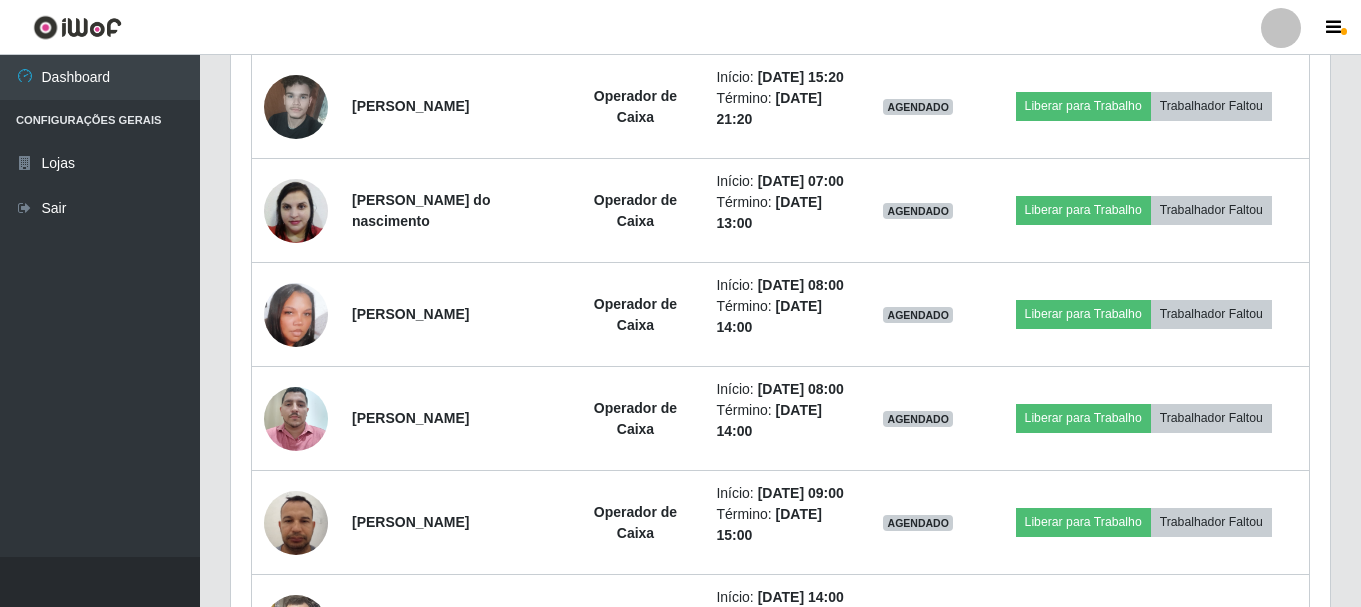 scroll, scrollTop: 1765, scrollLeft: 0, axis: vertical 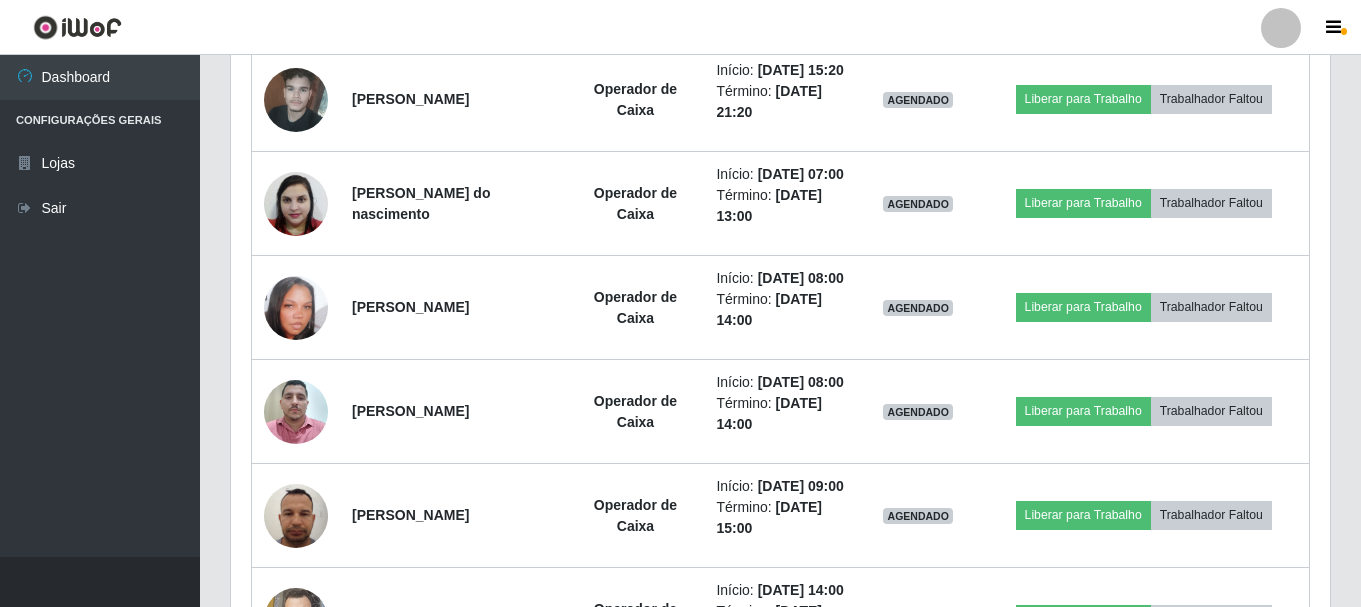 drag, startPoint x: 343, startPoint y: 168, endPoint x: 505, endPoint y: 171, distance: 162.02777 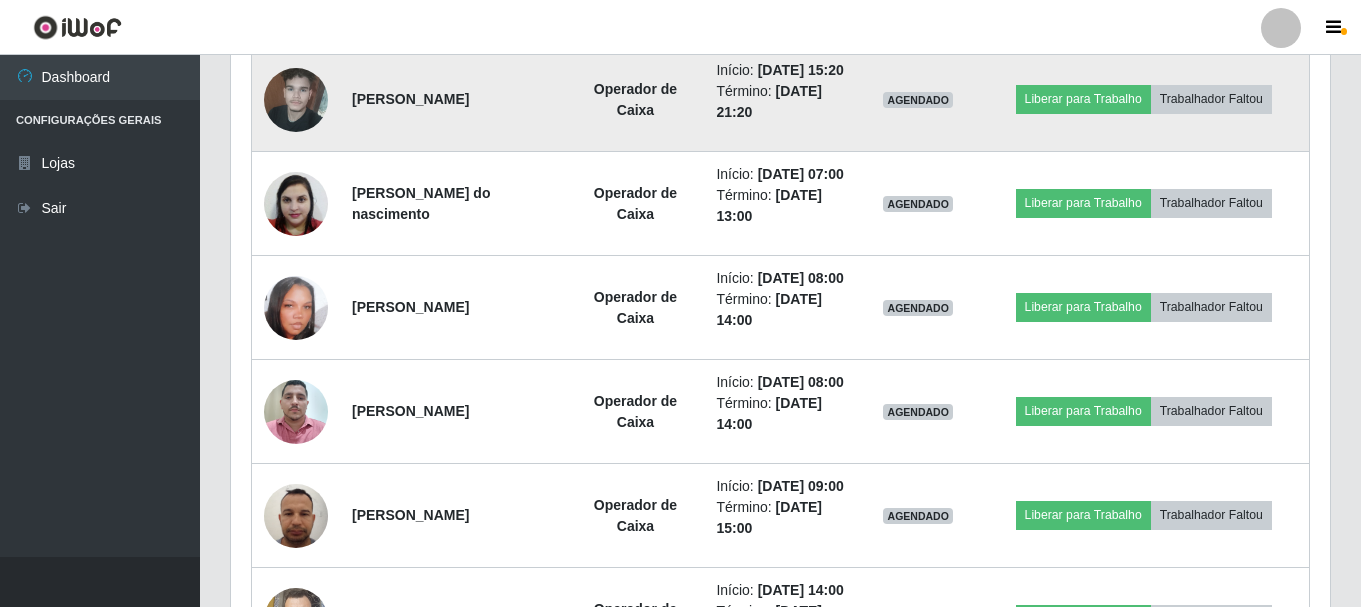 drag, startPoint x: 348, startPoint y: 303, endPoint x: 543, endPoint y: 308, distance: 195.06409 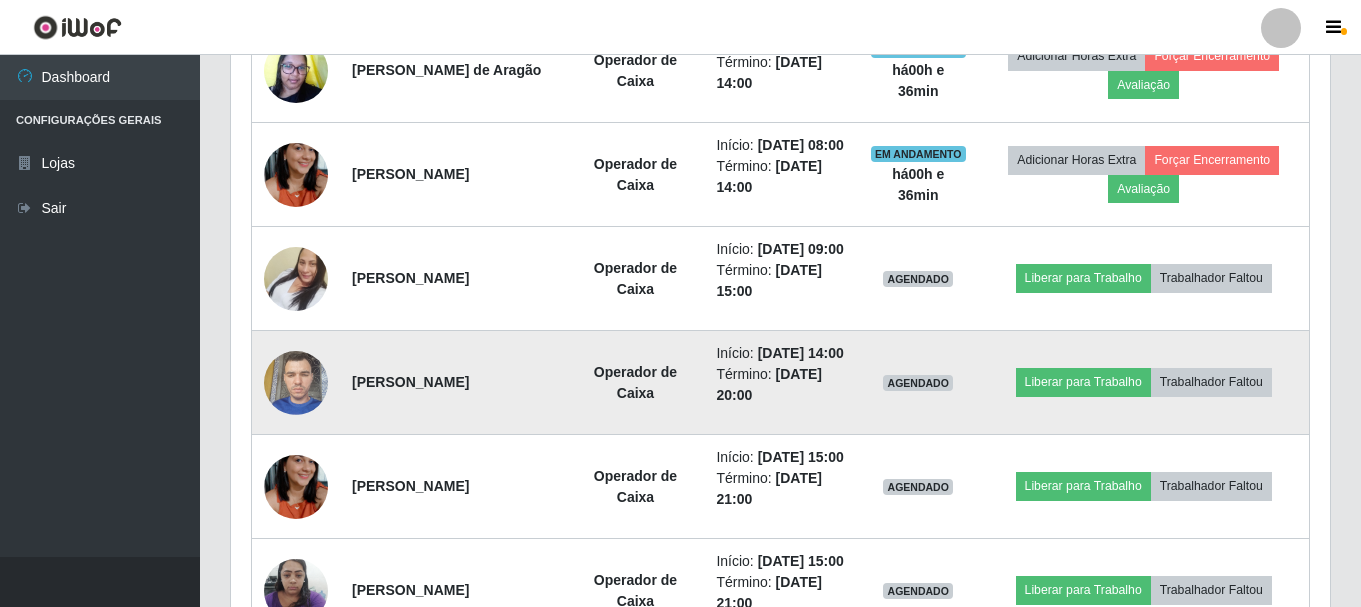 scroll, scrollTop: 1065, scrollLeft: 0, axis: vertical 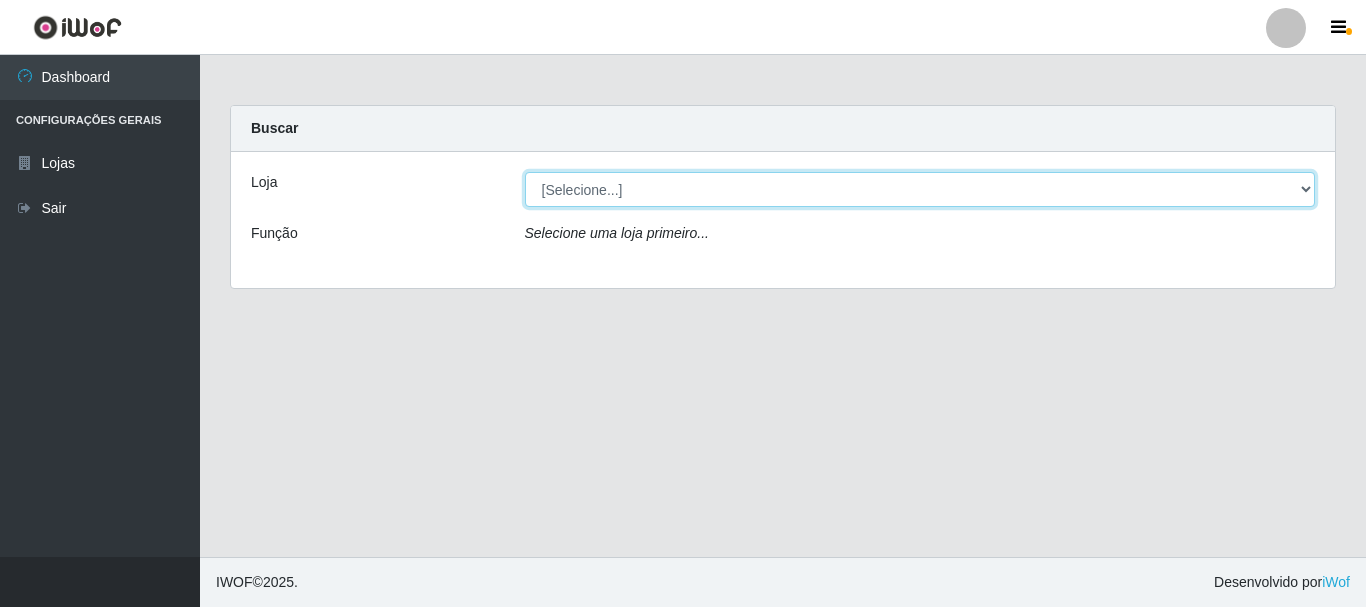 click on "[Selecione...] [GEOGRAPHIC_DATA] [GEOGRAPHIC_DATA]" at bounding box center [920, 189] 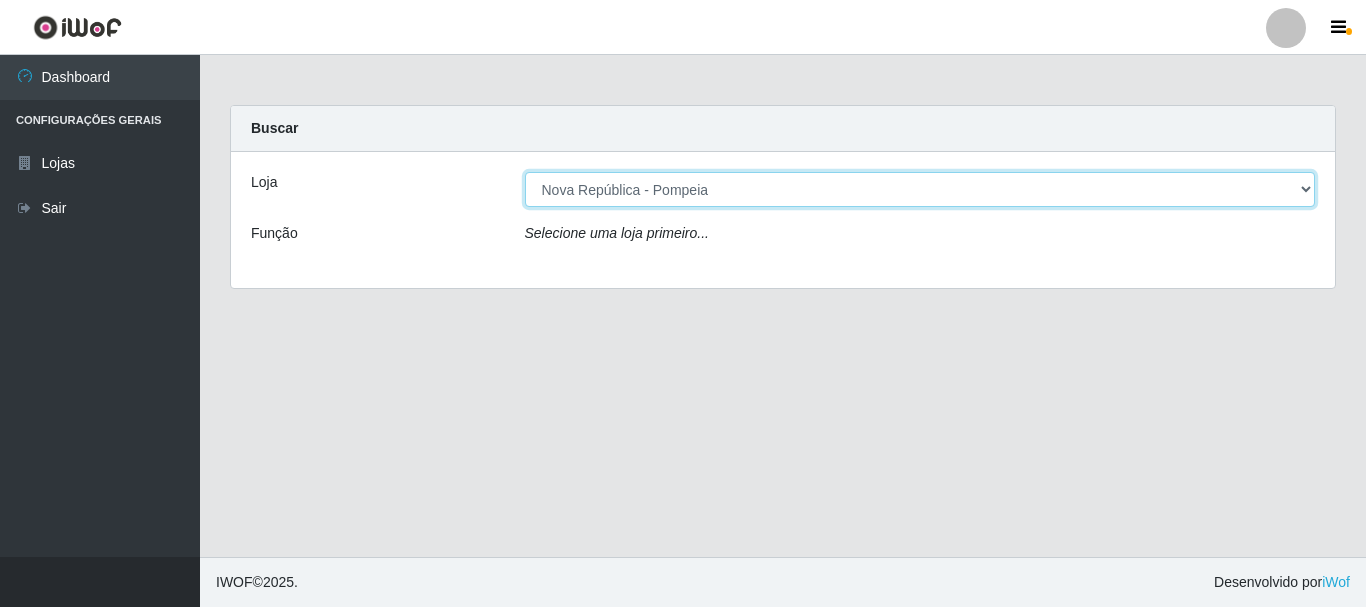 click on "[Selecione...] [GEOGRAPHIC_DATA] [GEOGRAPHIC_DATA]" at bounding box center [920, 189] 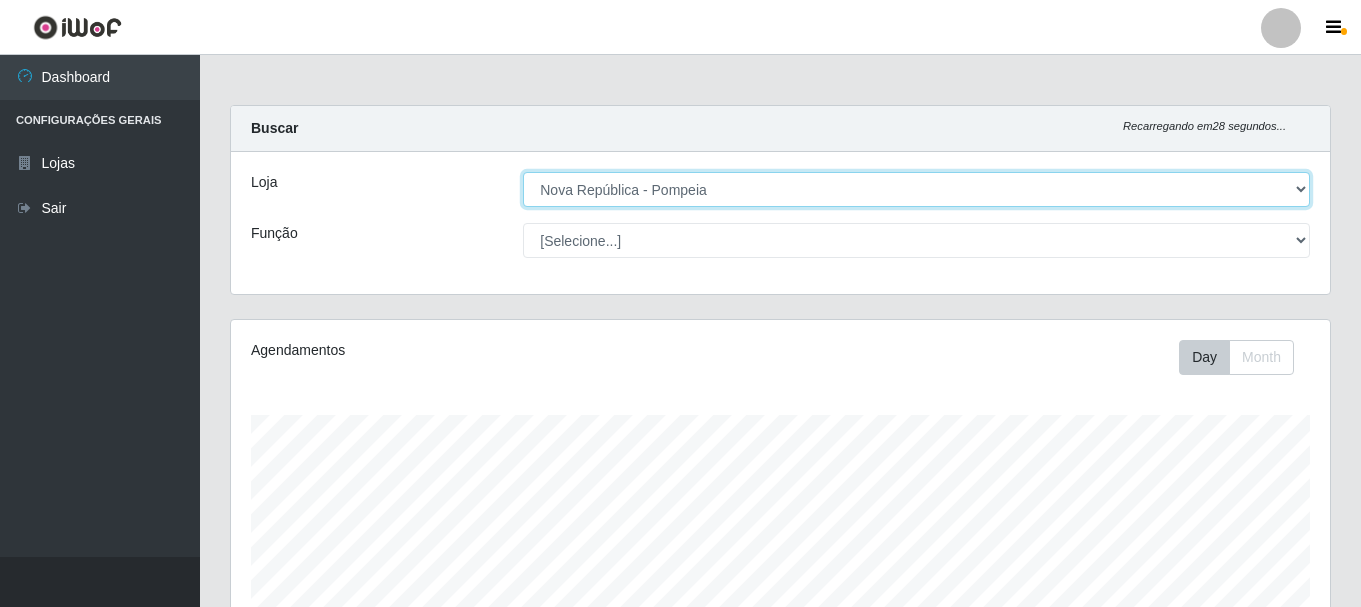 scroll, scrollTop: 999585, scrollLeft: 998901, axis: both 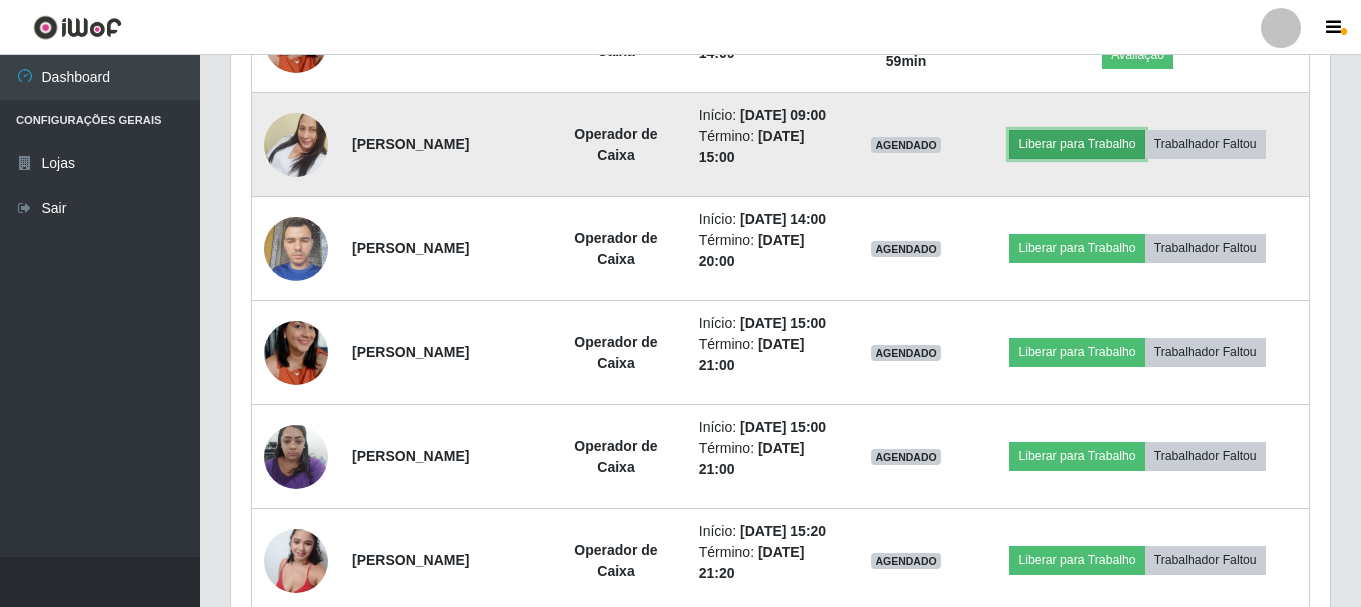 click on "Liberar para Trabalho" at bounding box center [1076, 144] 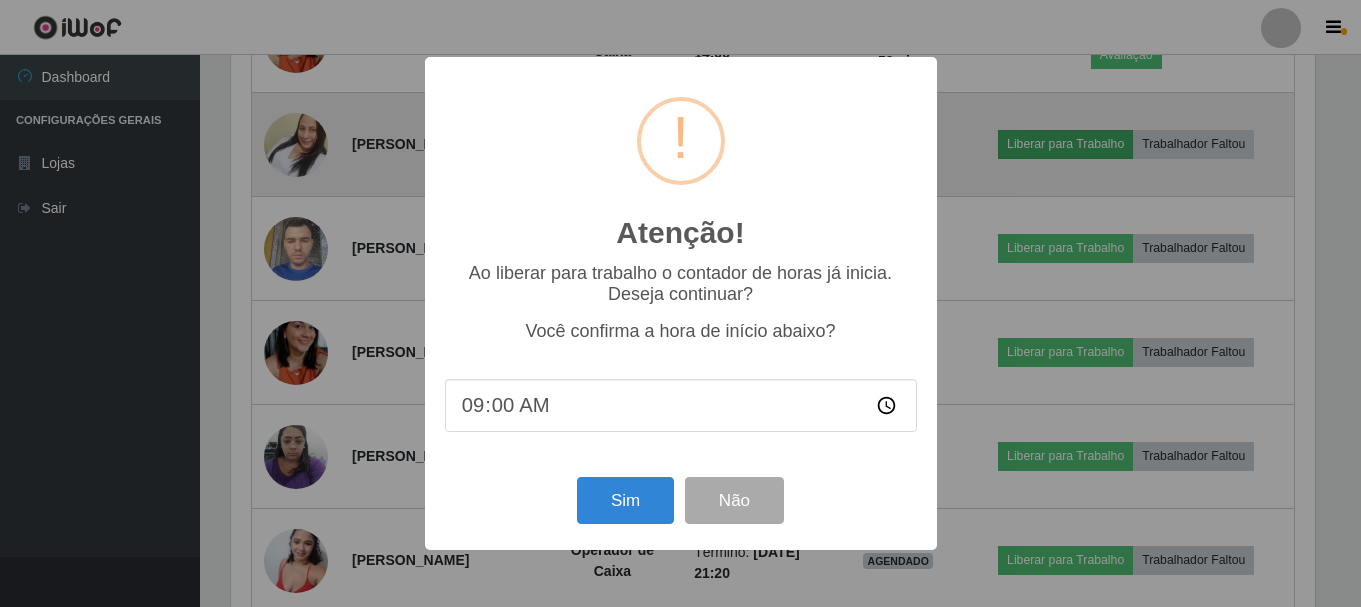 scroll, scrollTop: 999585, scrollLeft: 998911, axis: both 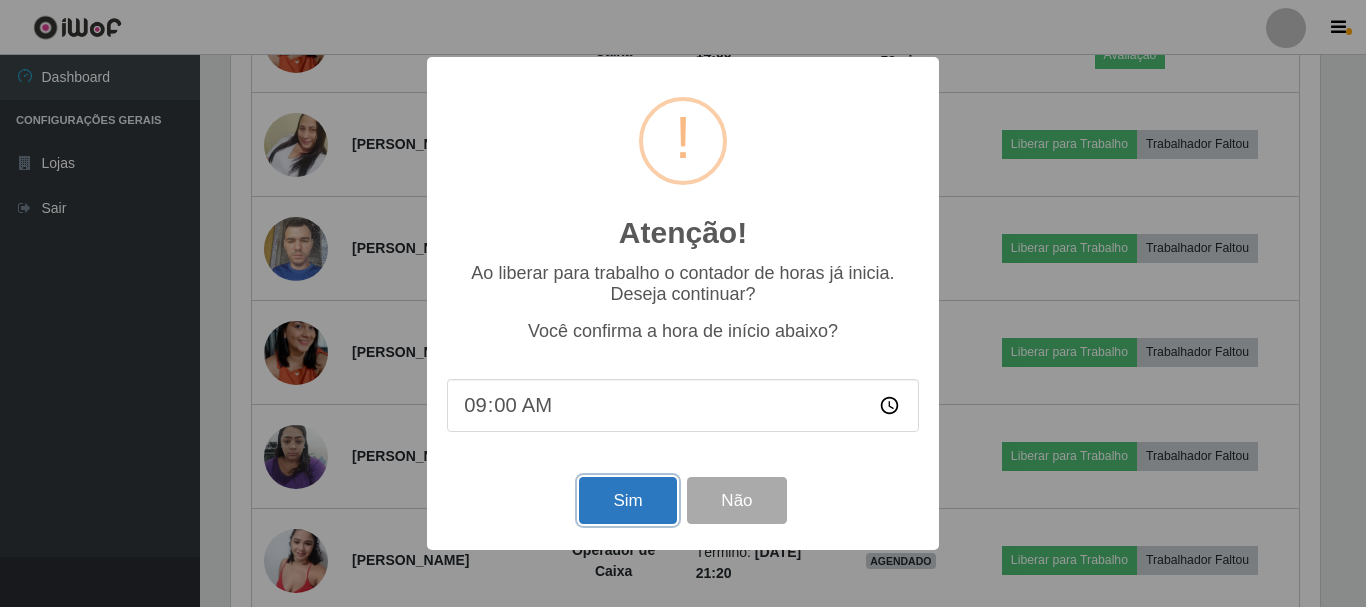 click on "Sim" at bounding box center [627, 500] 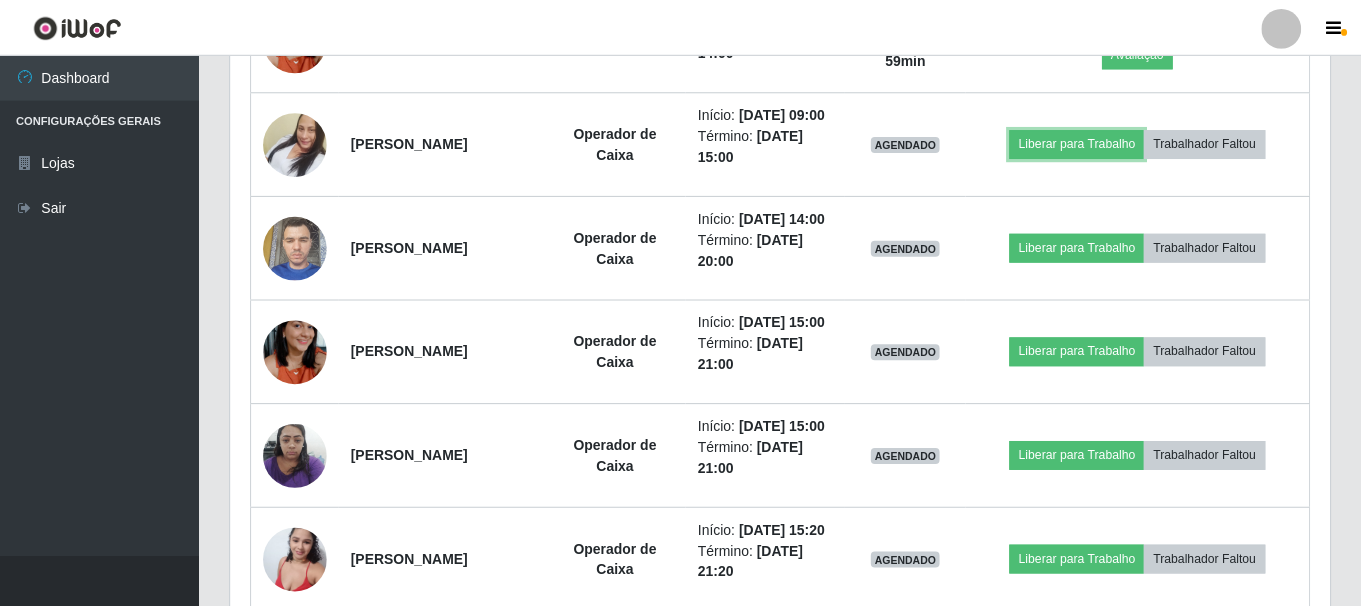 scroll, scrollTop: 999585, scrollLeft: 998901, axis: both 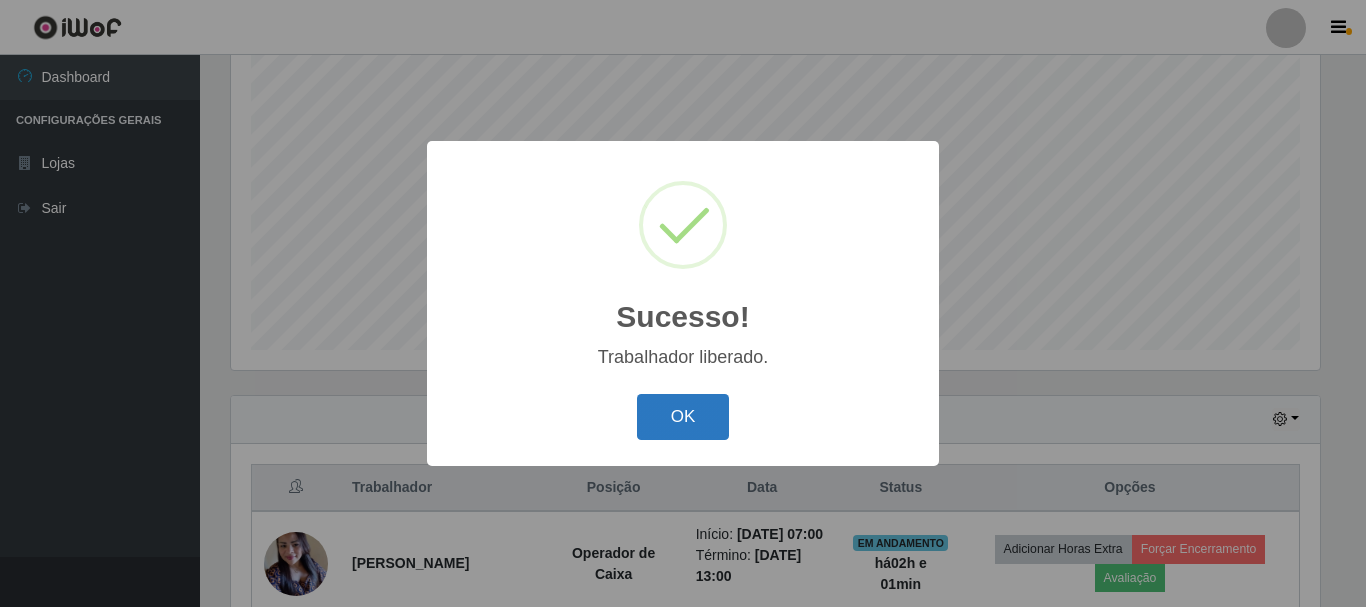 click on "OK" at bounding box center (683, 417) 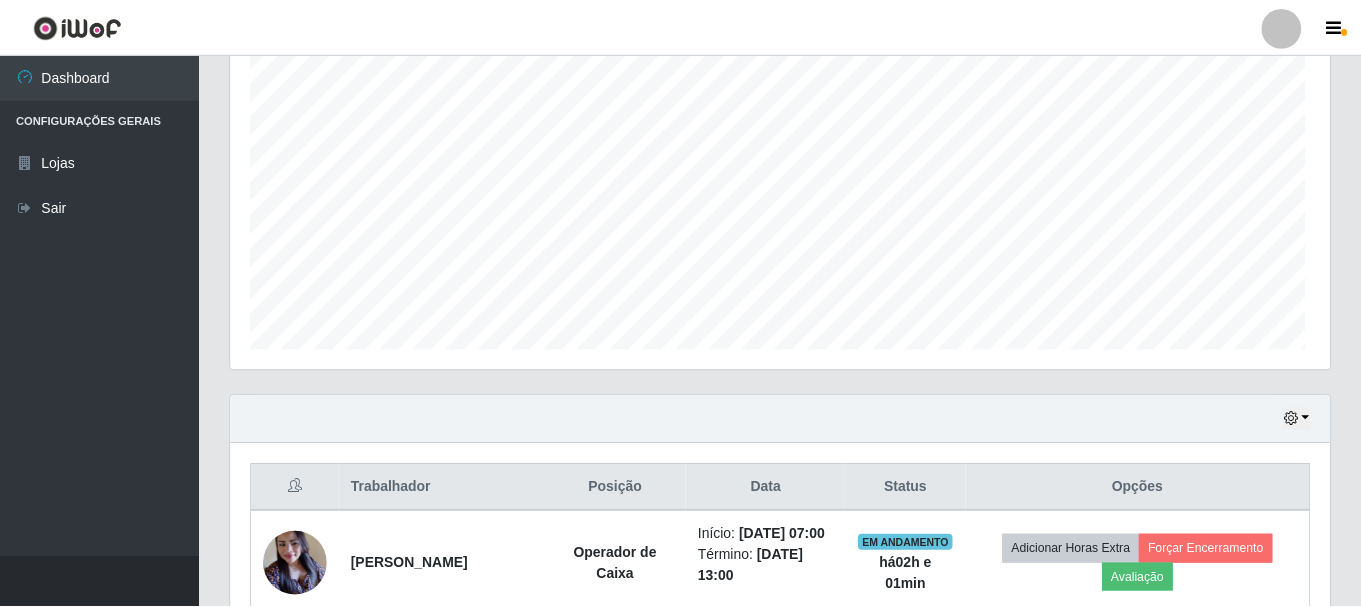 scroll, scrollTop: 999585, scrollLeft: 998901, axis: both 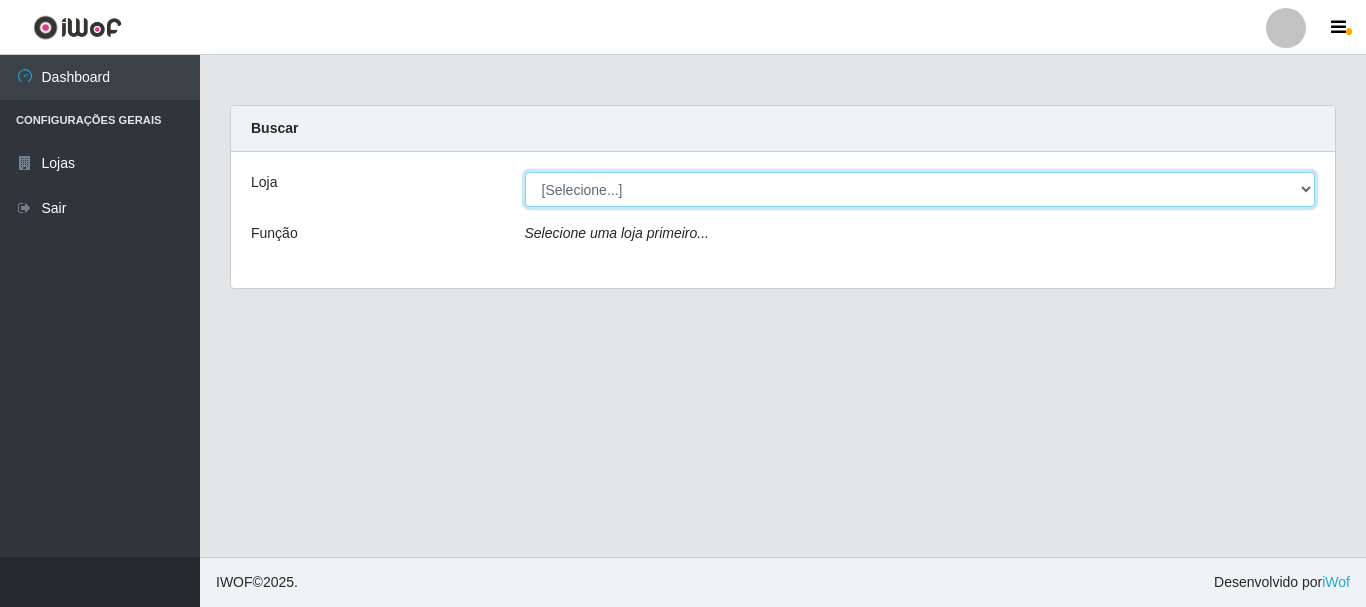 click on "[Selecione...] [GEOGRAPHIC_DATA] [GEOGRAPHIC_DATA]" at bounding box center [920, 189] 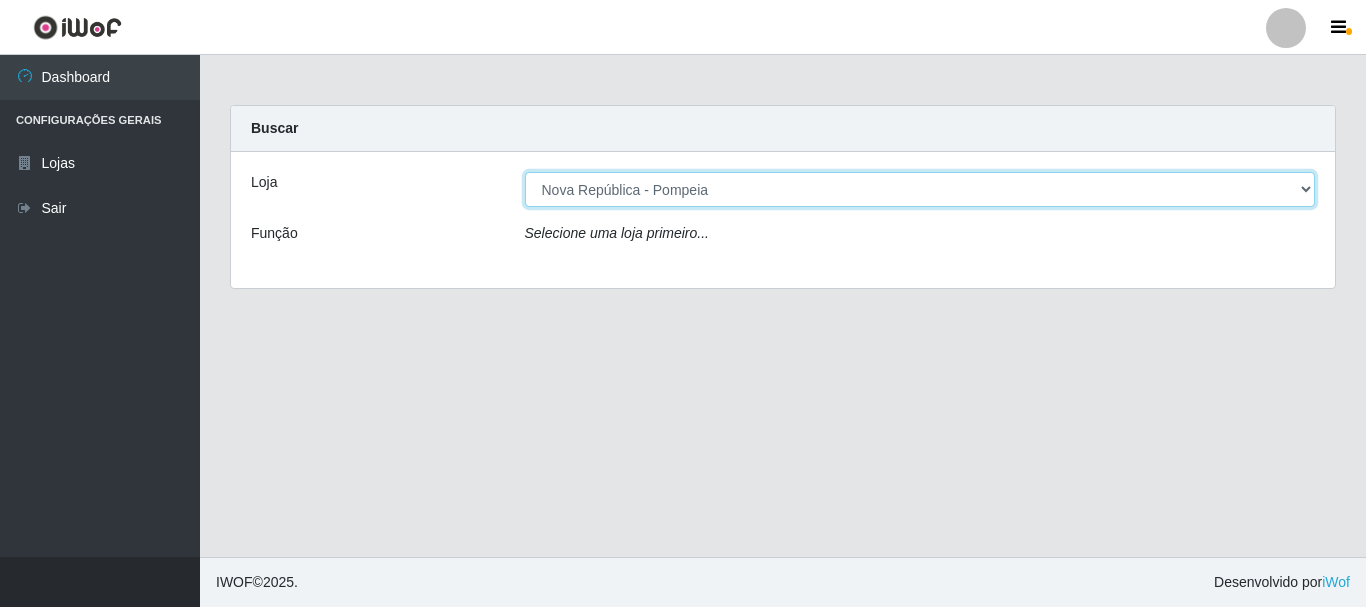 click on "[Selecione...] [GEOGRAPHIC_DATA] [GEOGRAPHIC_DATA]" at bounding box center [920, 189] 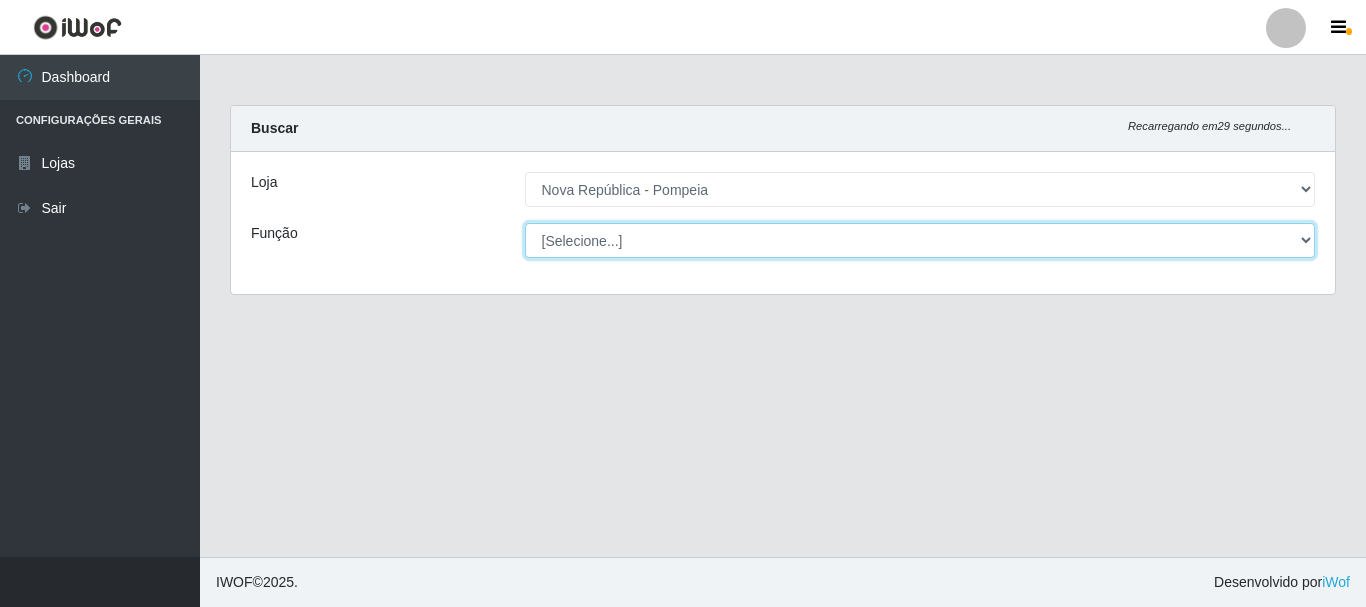 click on "[Selecione...] Balconista Operador de Caixa Recepcionista Repositor" at bounding box center [920, 240] 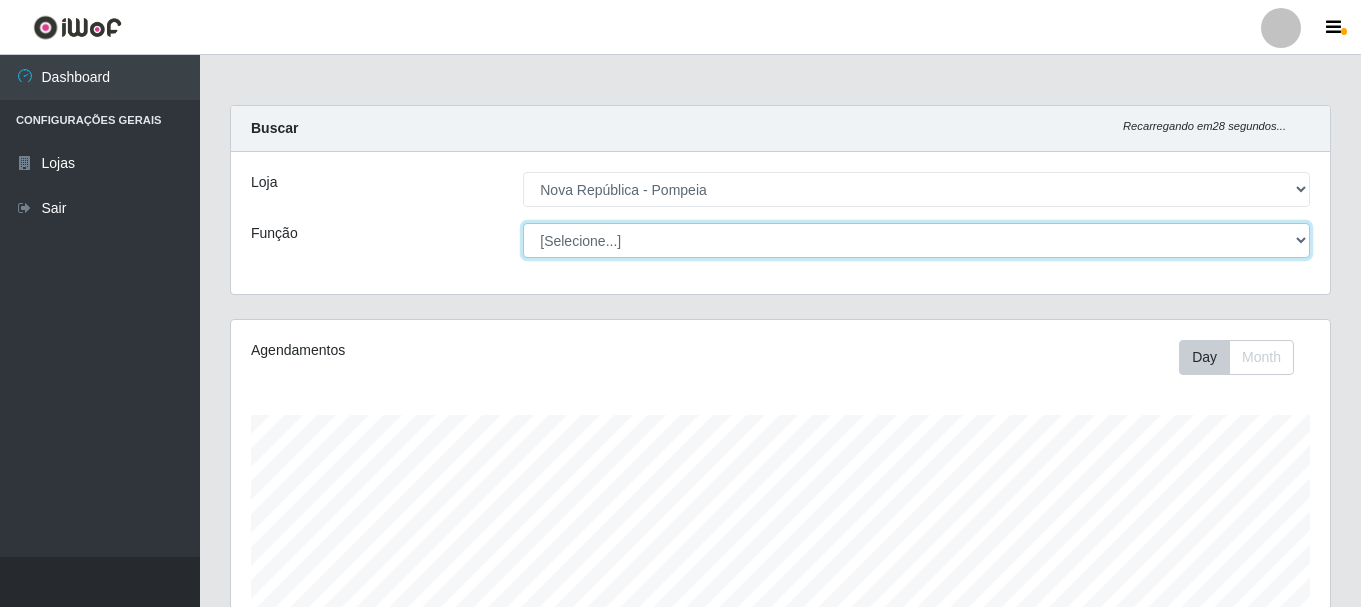 scroll, scrollTop: 999585, scrollLeft: 998901, axis: both 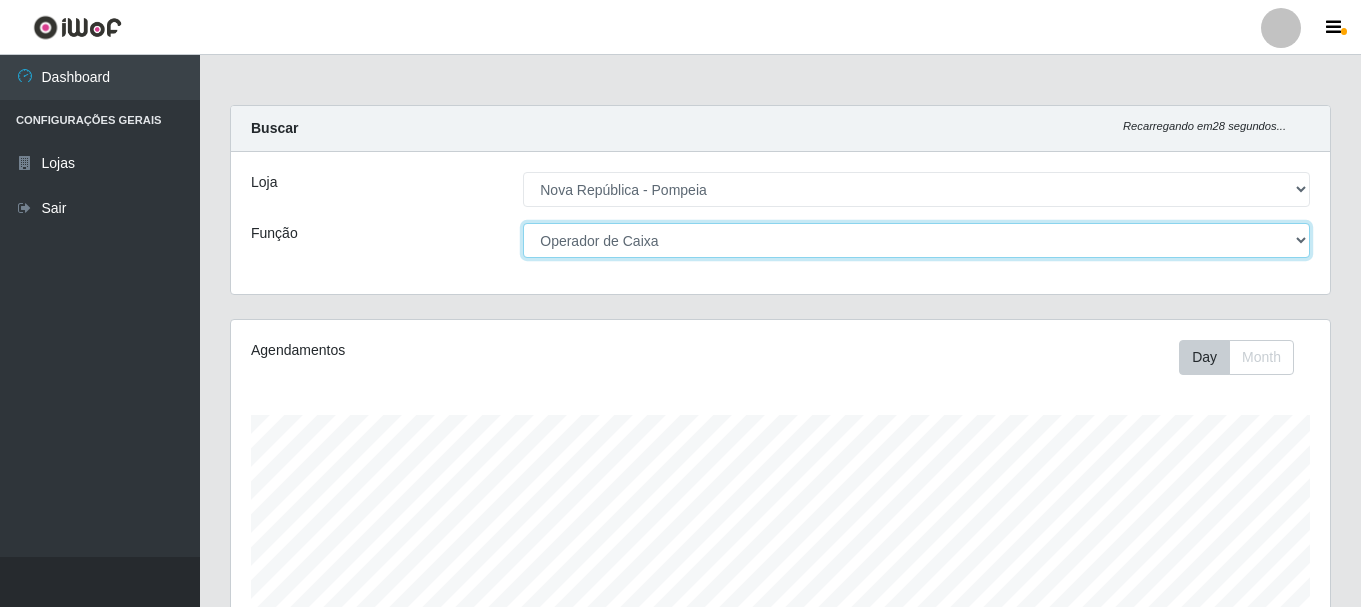 click on "[Selecione...] Balconista Operador de Caixa Recepcionista Repositor" at bounding box center [916, 240] 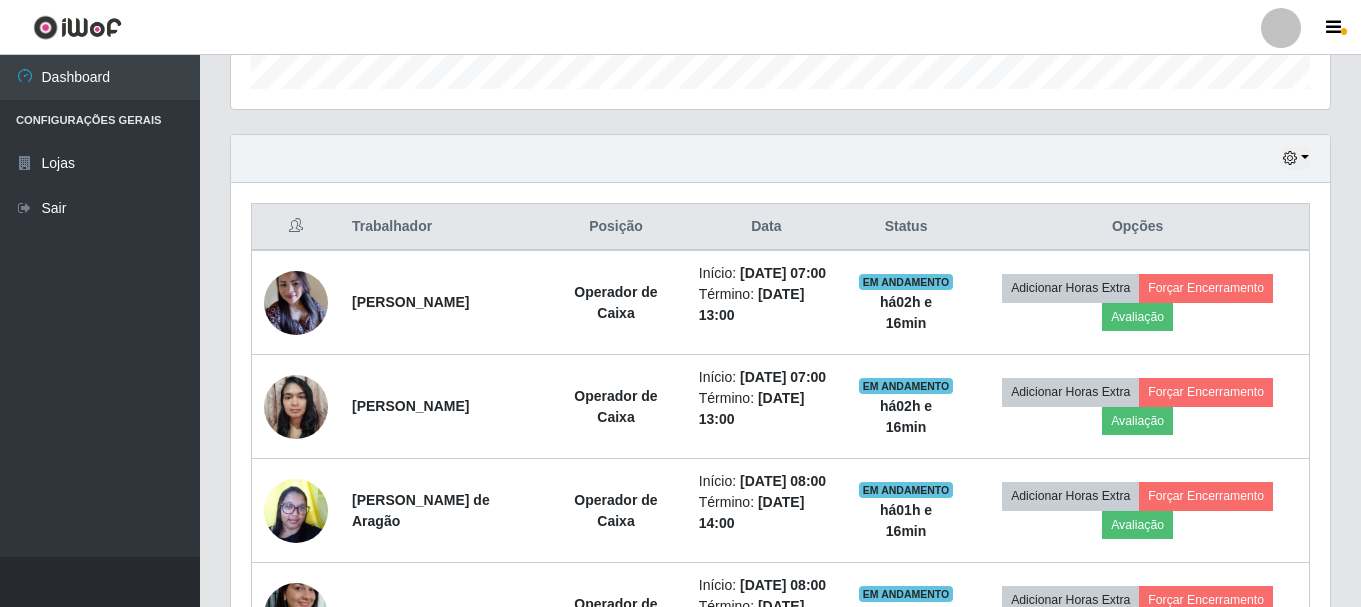 scroll, scrollTop: 0, scrollLeft: 0, axis: both 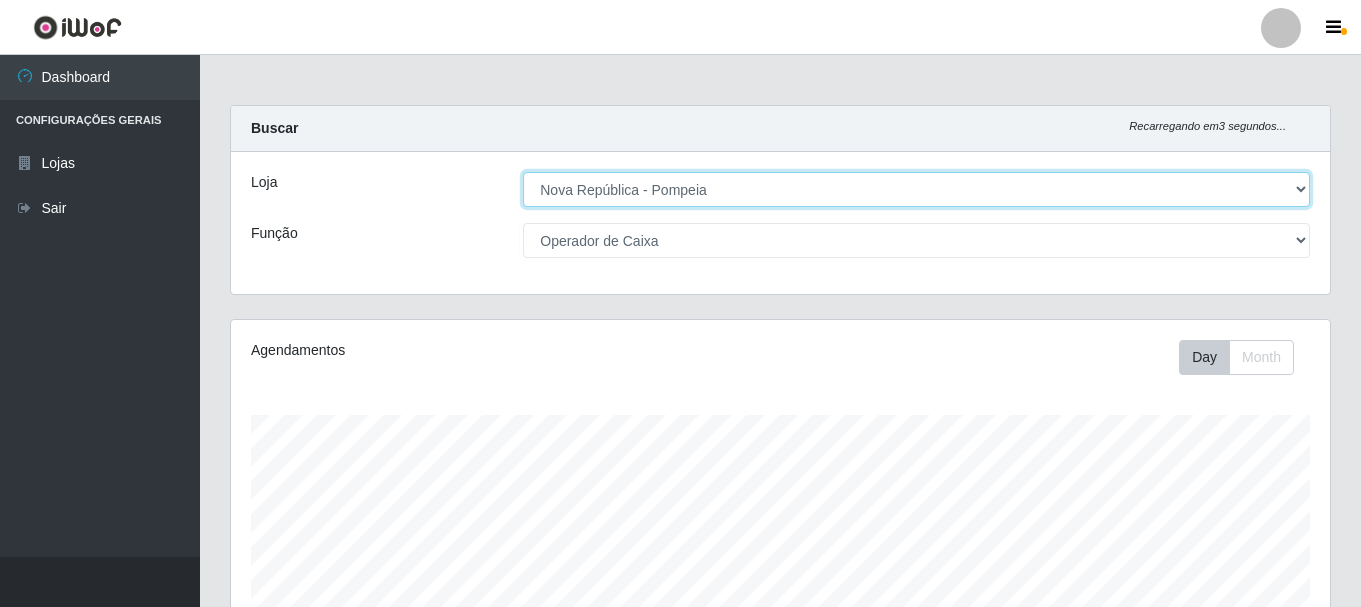 click on "[Selecione...] [GEOGRAPHIC_DATA] [GEOGRAPHIC_DATA]" at bounding box center [916, 189] 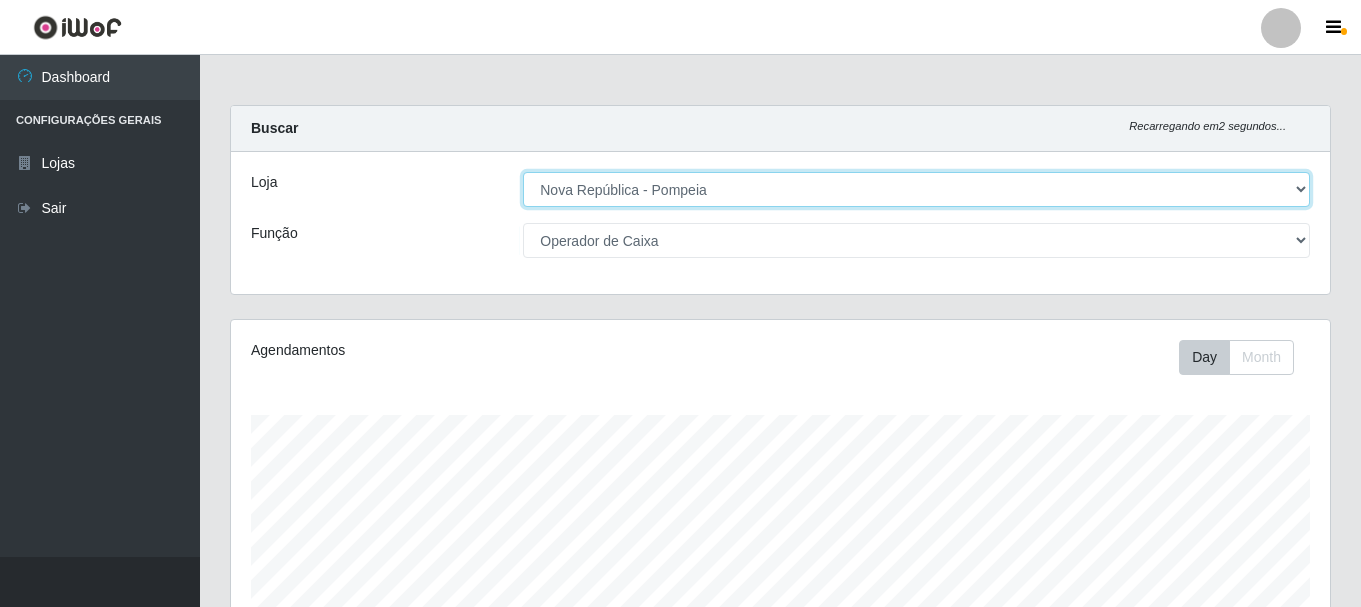 select on "65" 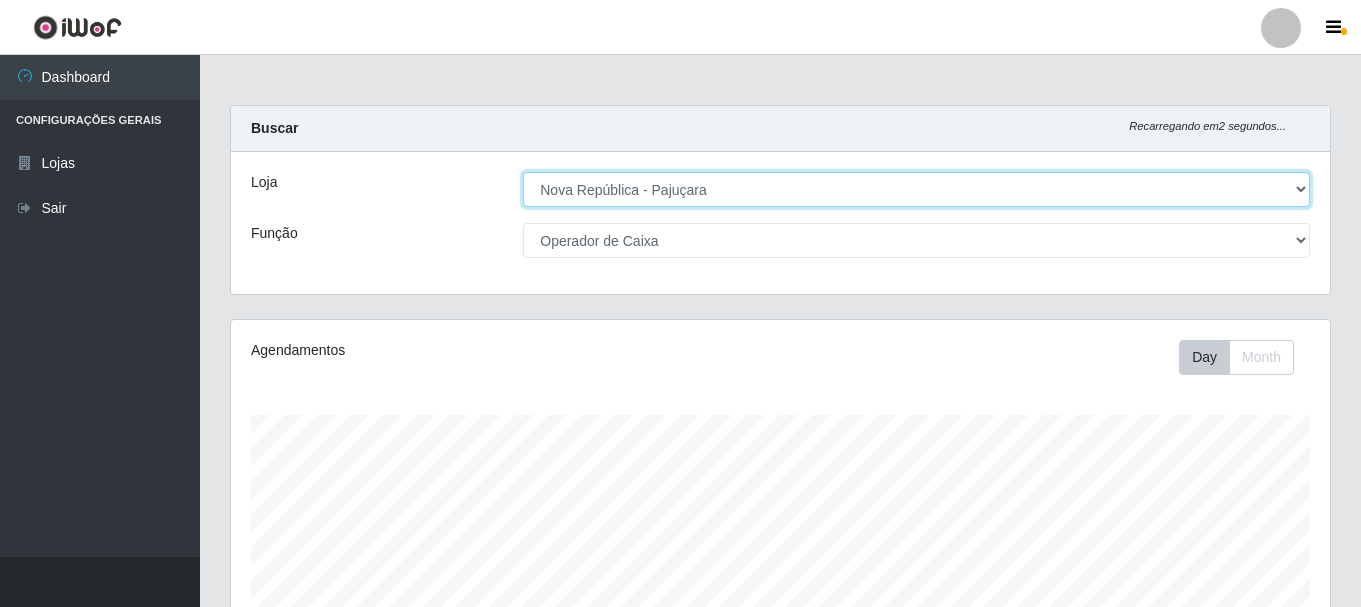 click on "[Selecione...] [GEOGRAPHIC_DATA] [GEOGRAPHIC_DATA]" at bounding box center (916, 189) 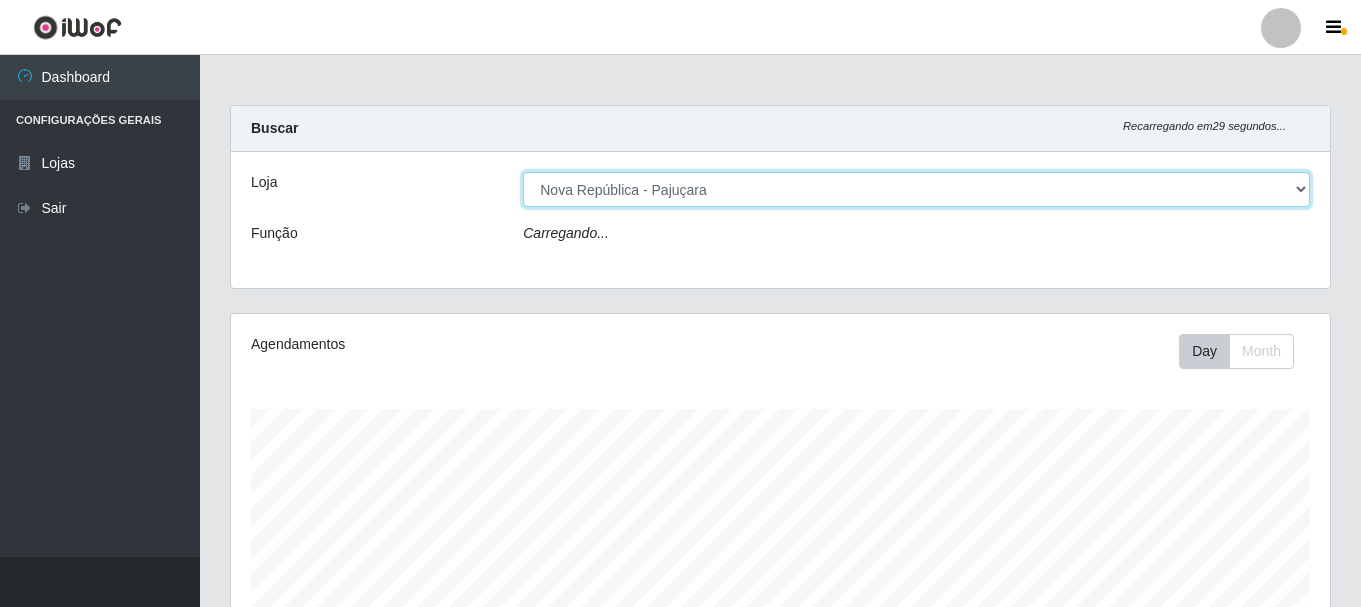 select on "22" 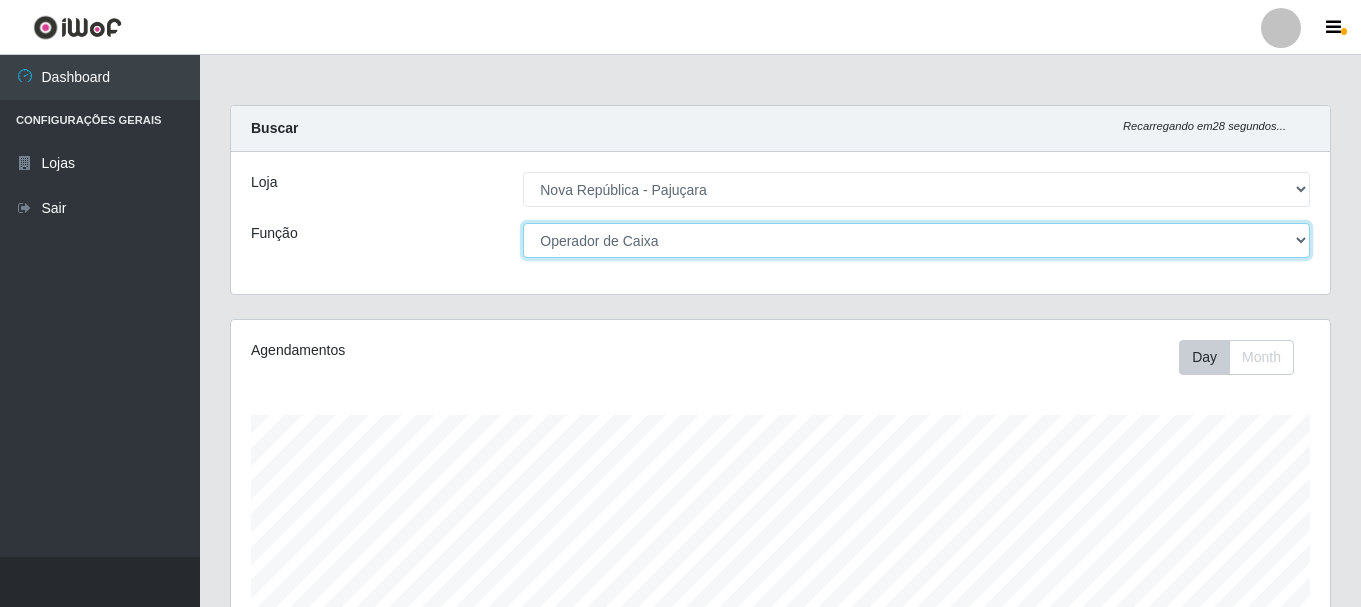 click on "[Selecione...] Balconista Operador de Caixa Repositor" at bounding box center (916, 240) 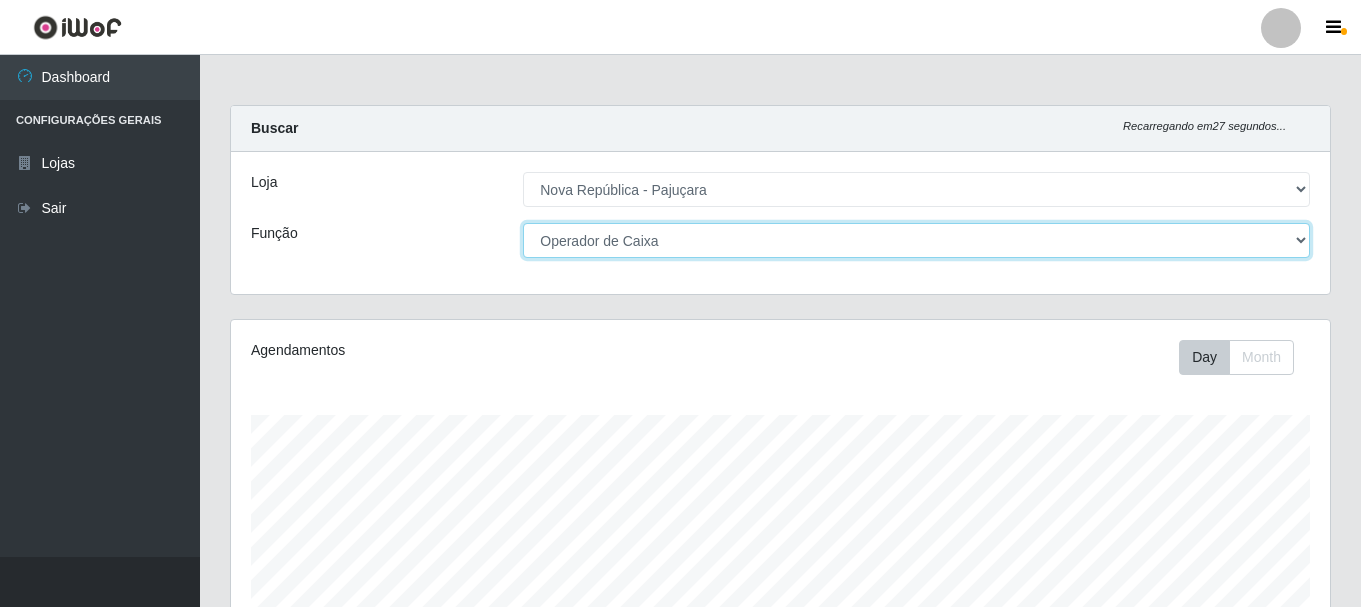 click on "[Selecione...] Balconista Operador de Caixa Repositor" at bounding box center [916, 240] 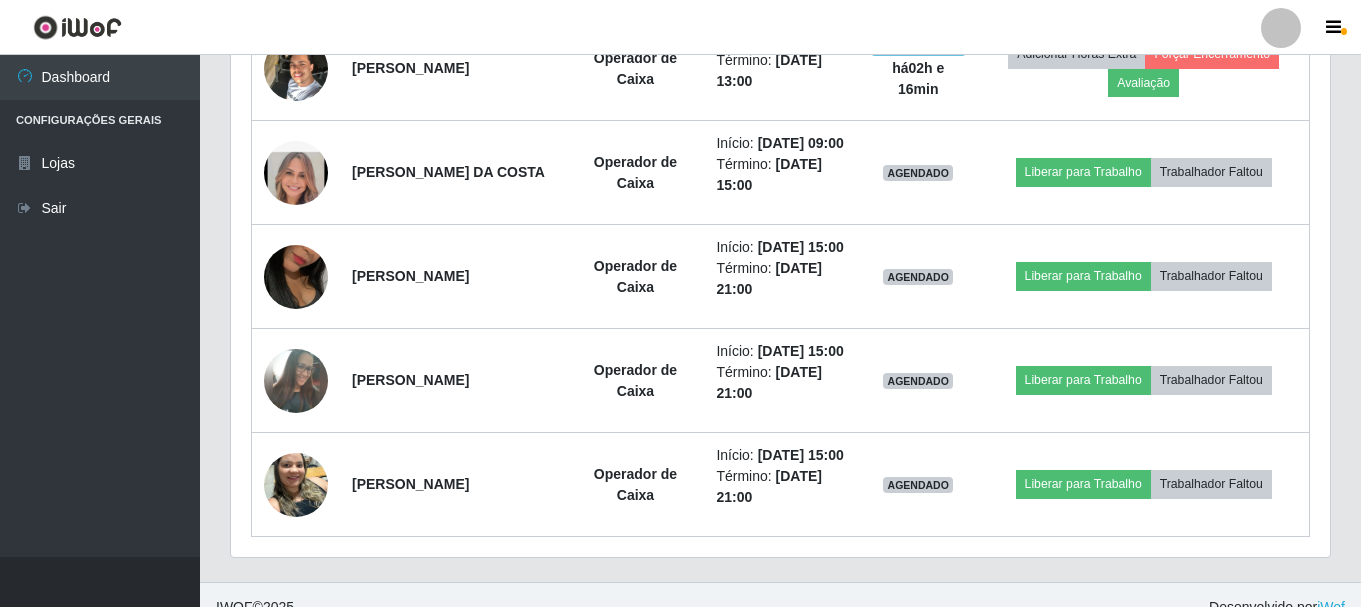 scroll, scrollTop: 965, scrollLeft: 0, axis: vertical 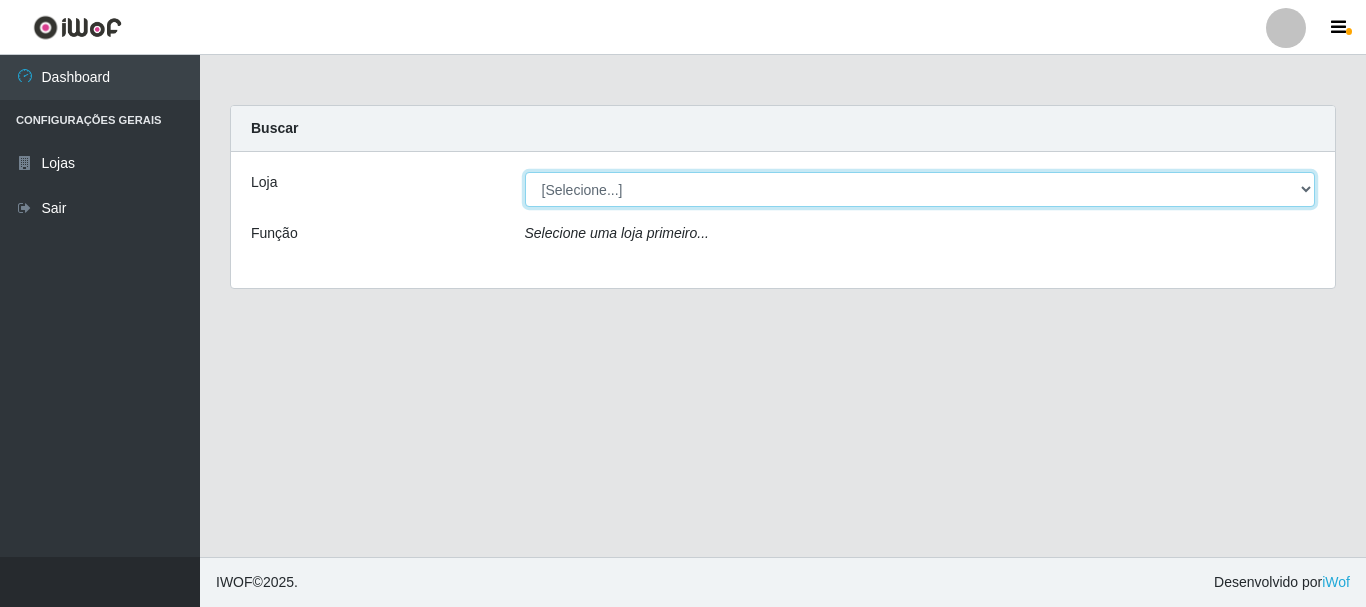 click on "[Selecione...] [GEOGRAPHIC_DATA] [GEOGRAPHIC_DATA]" at bounding box center [920, 189] 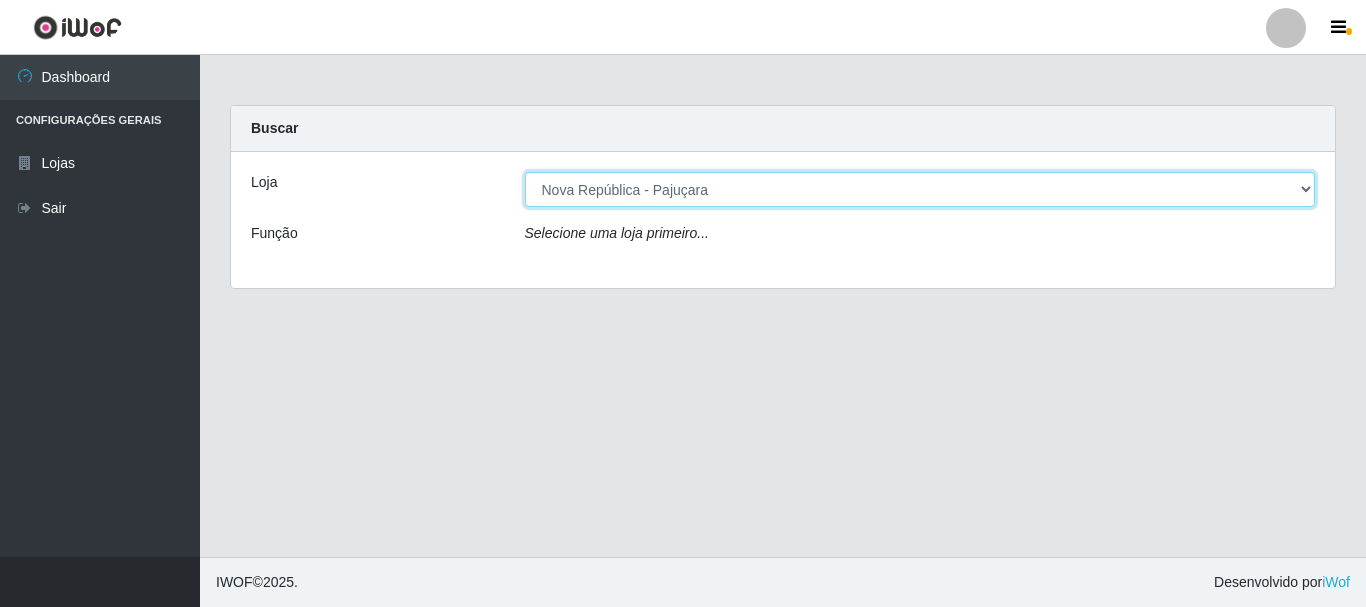 click on "[Selecione...] Nova República - Pajuçara Nova República - Pompeia" at bounding box center [920, 189] 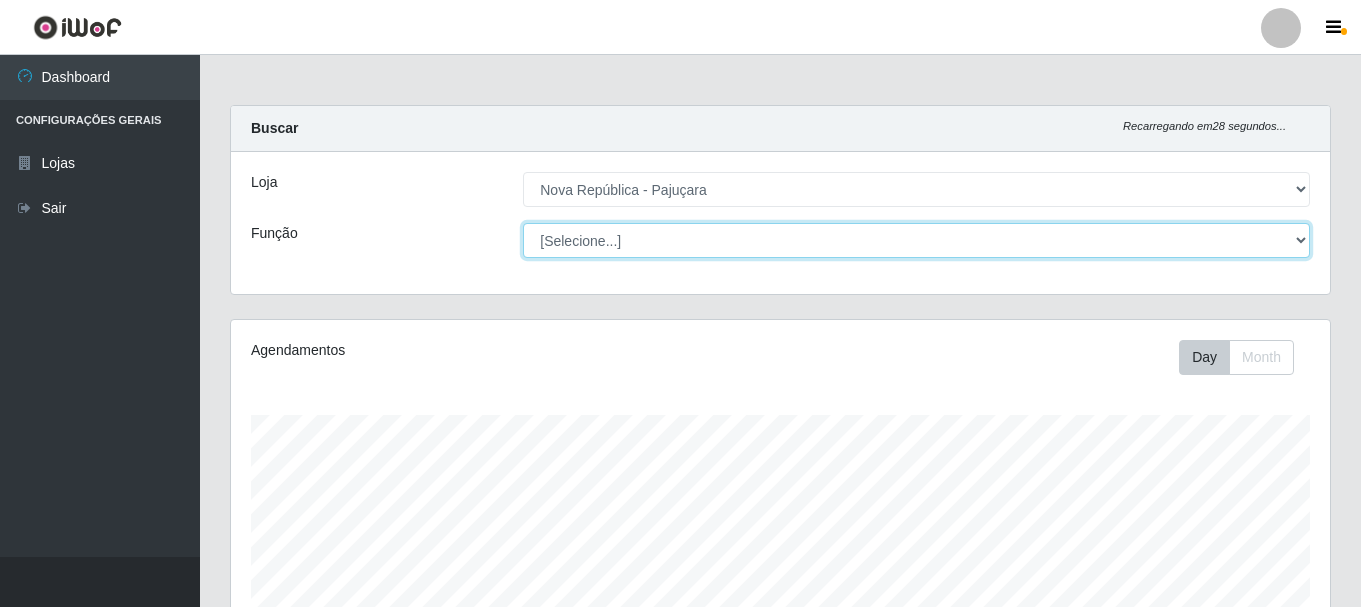 drag, startPoint x: 1301, startPoint y: 242, endPoint x: 1241, endPoint y: 222, distance: 63.245552 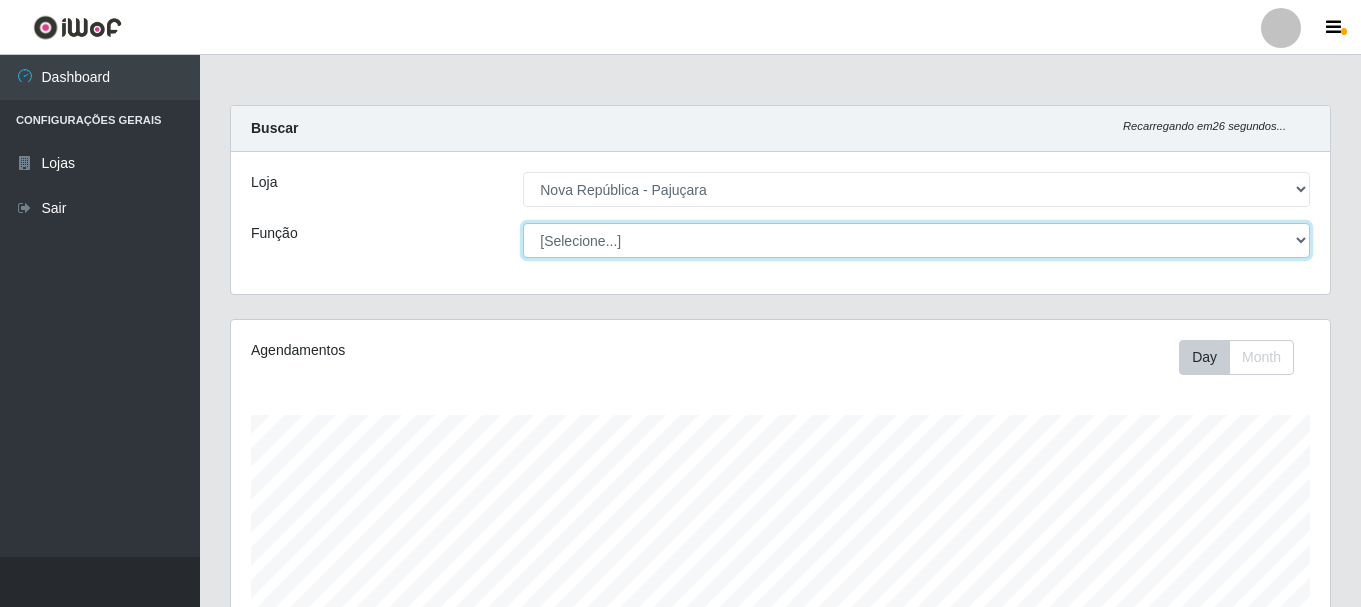 select on "22" 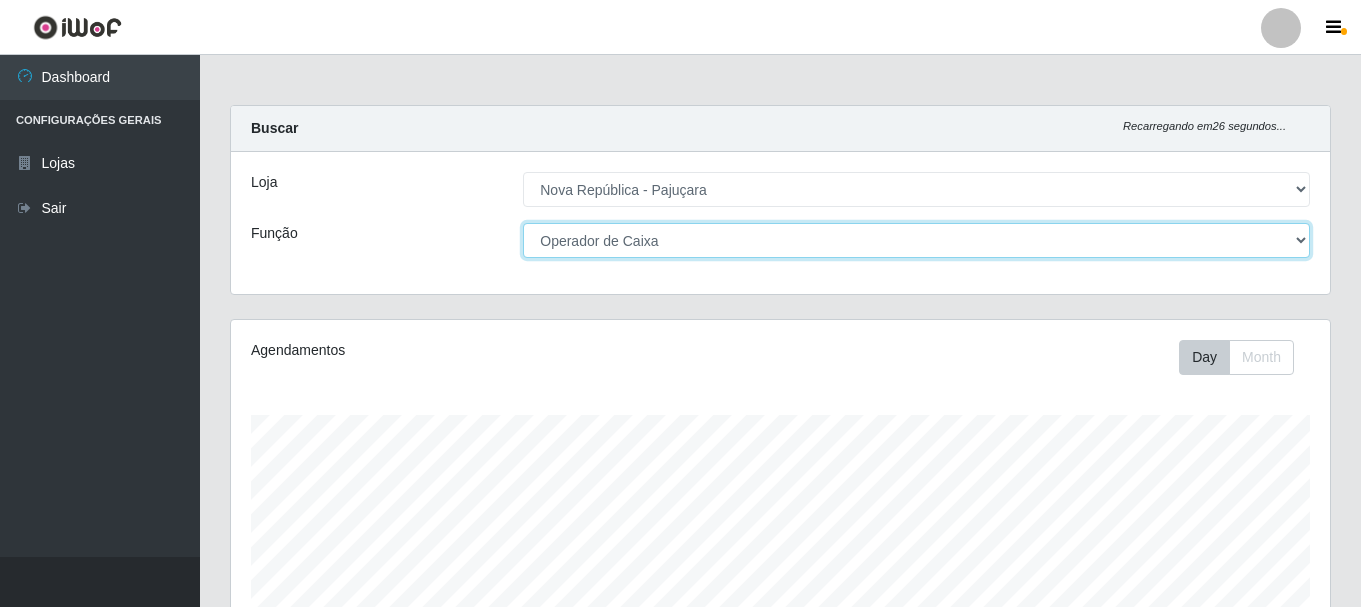click on "[Selecione...] Balconista Operador de Caixa Repositor" at bounding box center (916, 240) 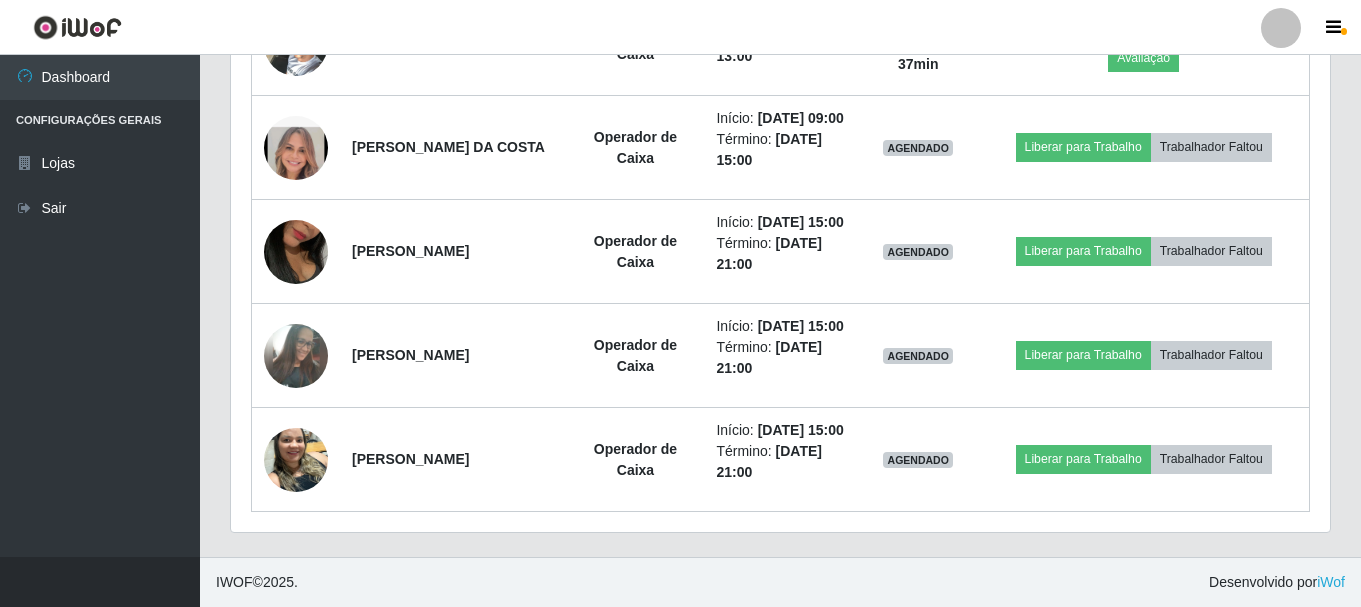 scroll, scrollTop: 1115, scrollLeft: 0, axis: vertical 